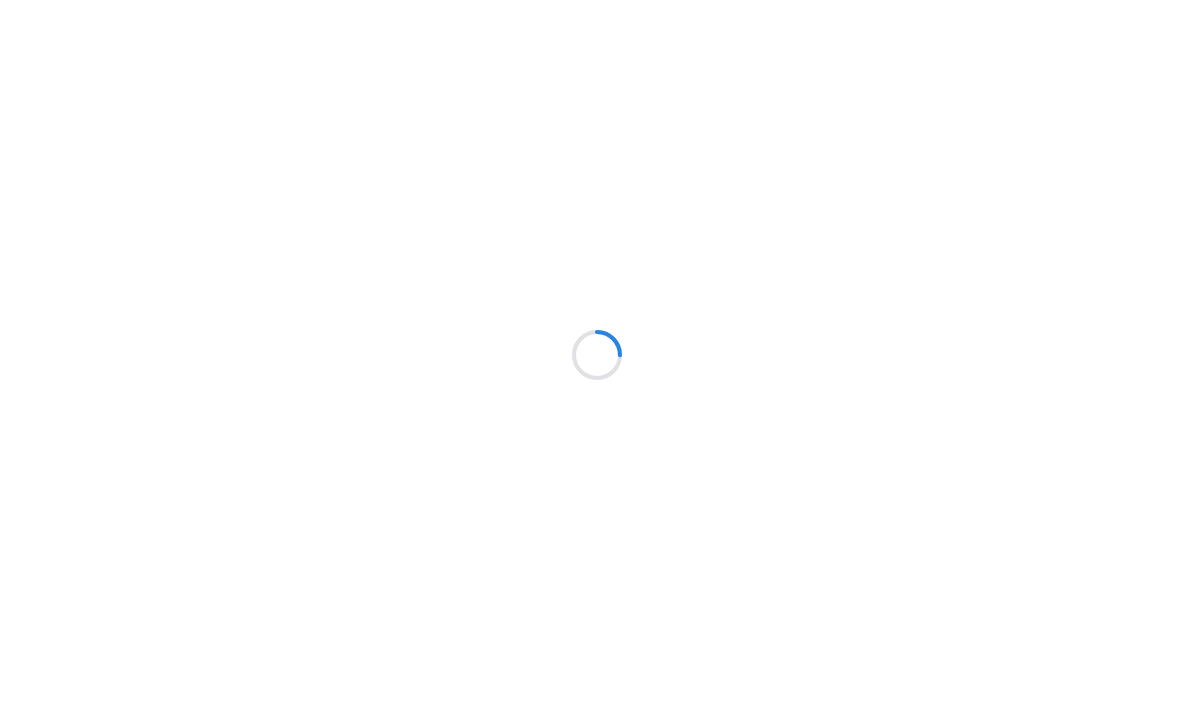scroll, scrollTop: 0, scrollLeft: 0, axis: both 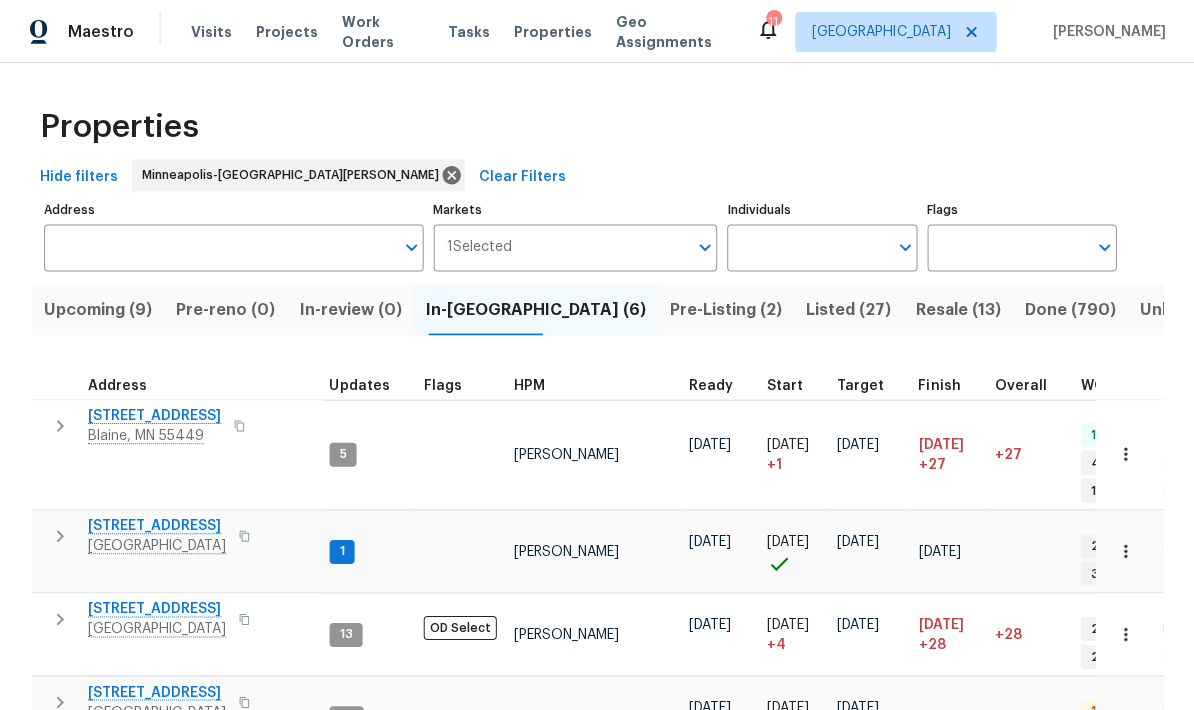 click on "Address" at bounding box center [218, 247] 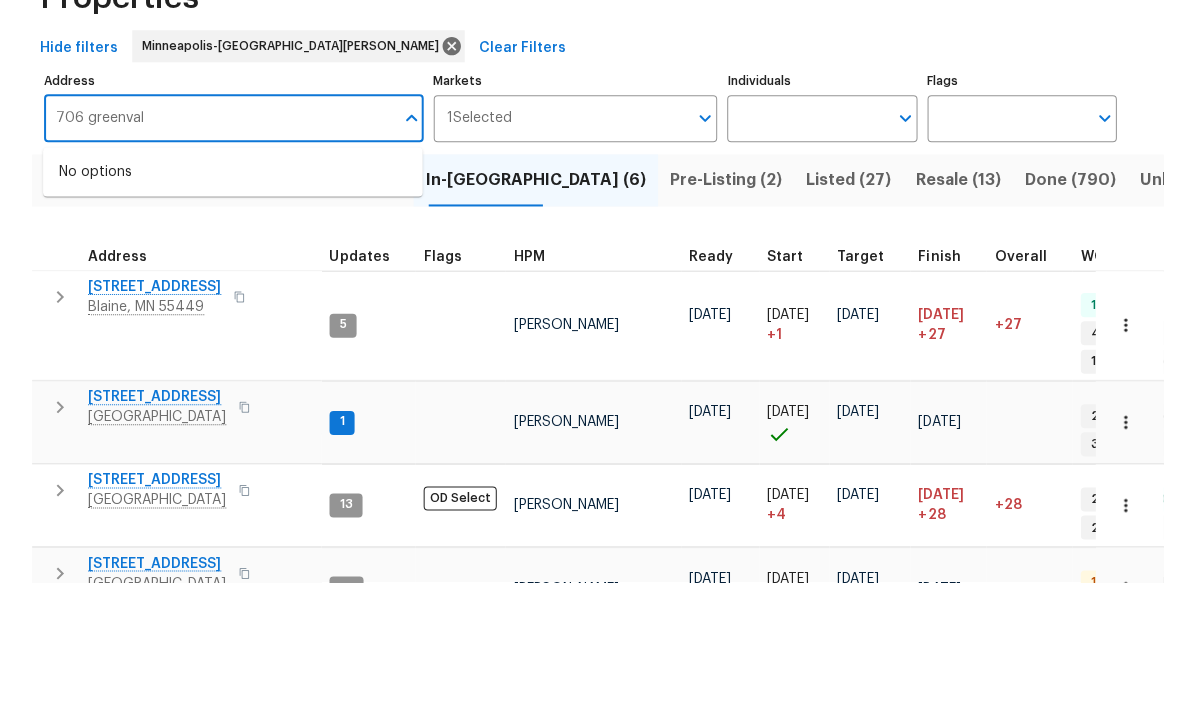 type on "706 greenvale" 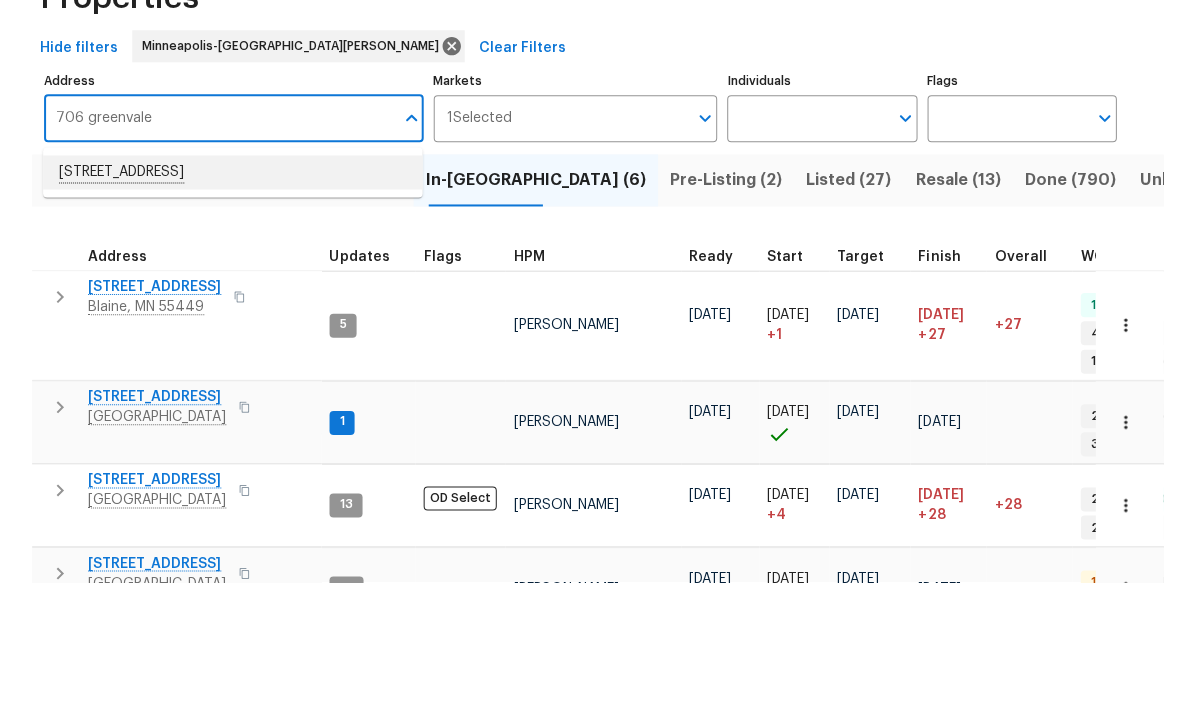 click on "706 Greenvale Ave W Northfield MN 55057" at bounding box center [232, 301] 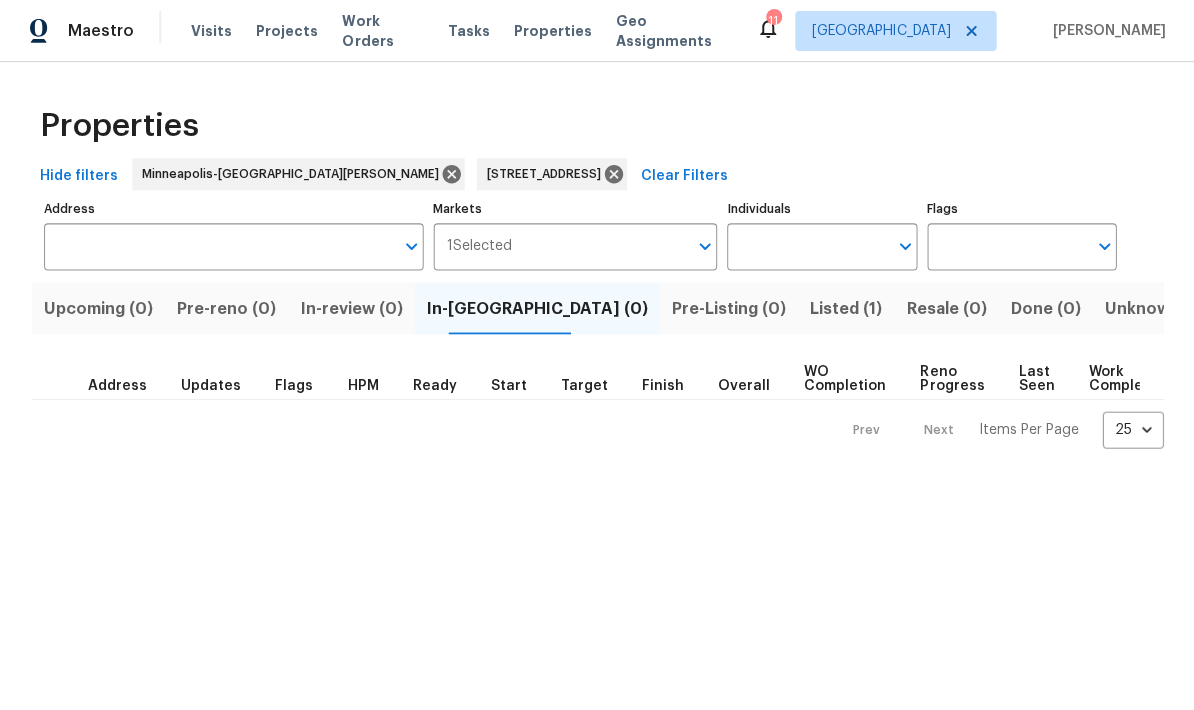 type on "706 Greenvale Ave W Northfield MN 55057" 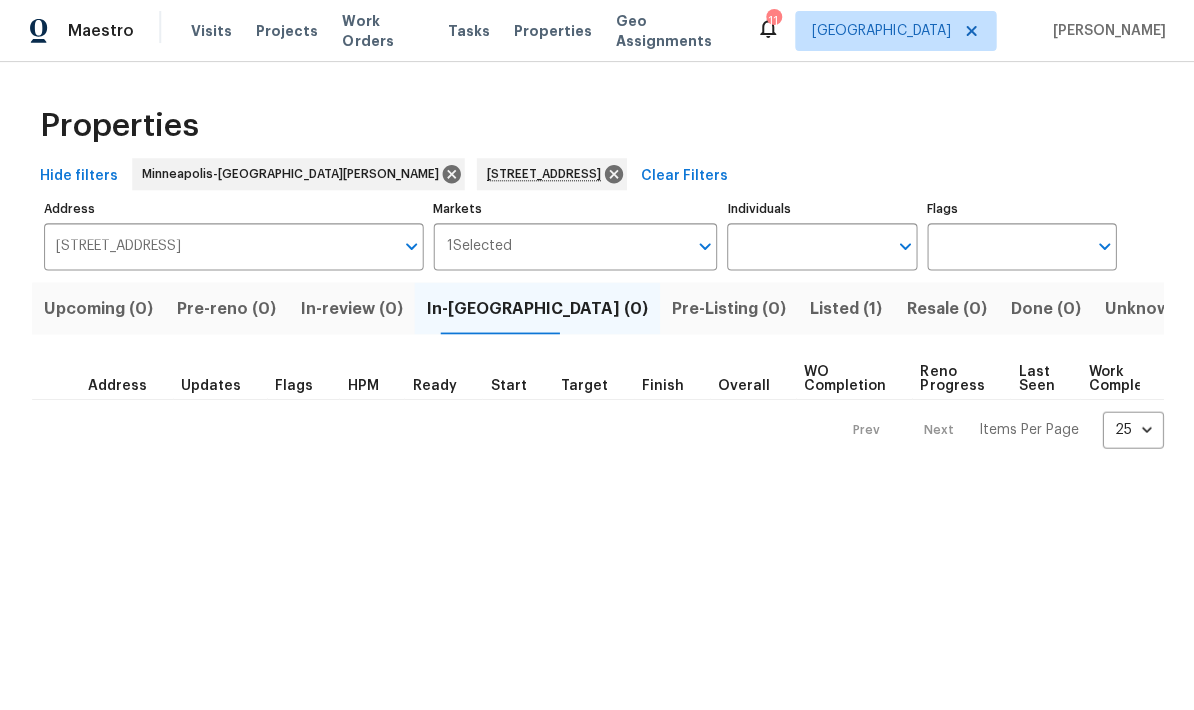click on "Listed (1)" at bounding box center (845, 309) 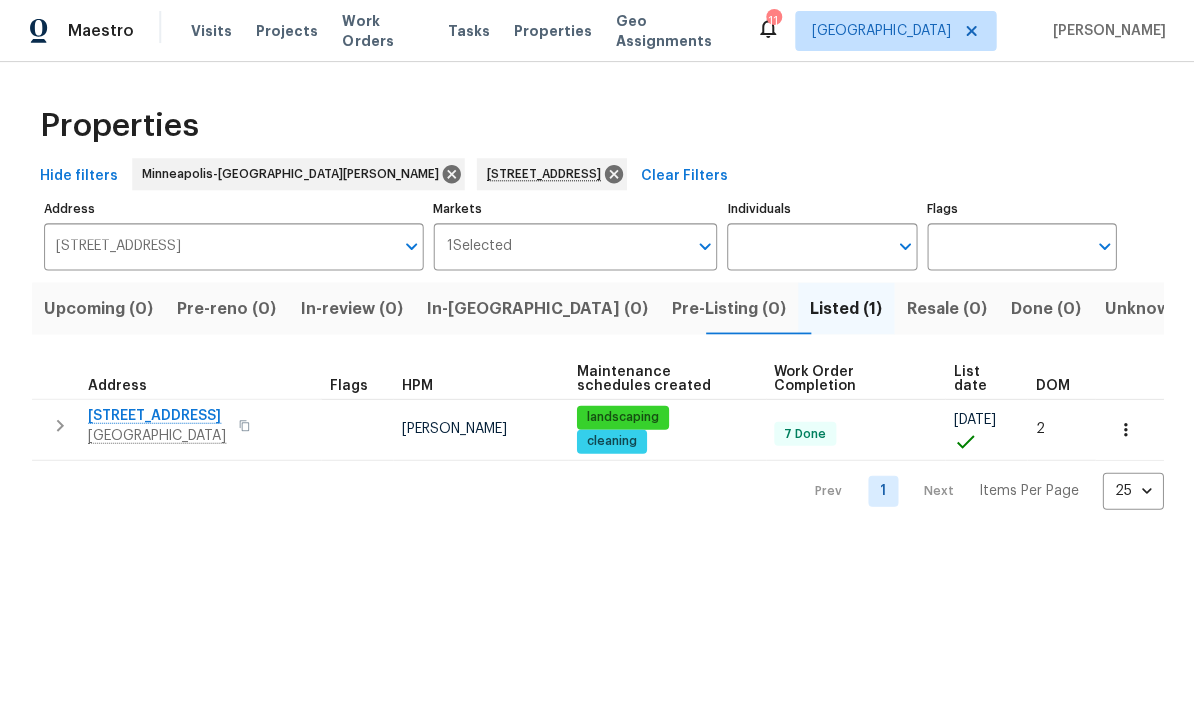 click on "706 Greenvale Ave W" at bounding box center [157, 416] 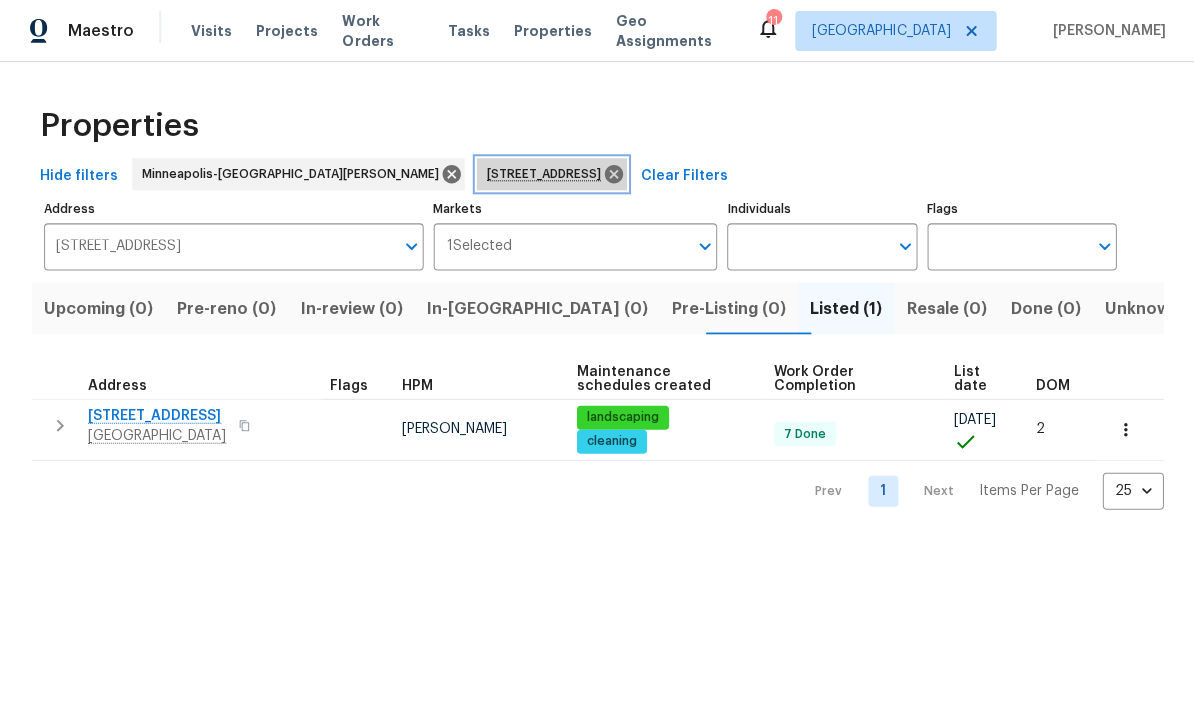 click 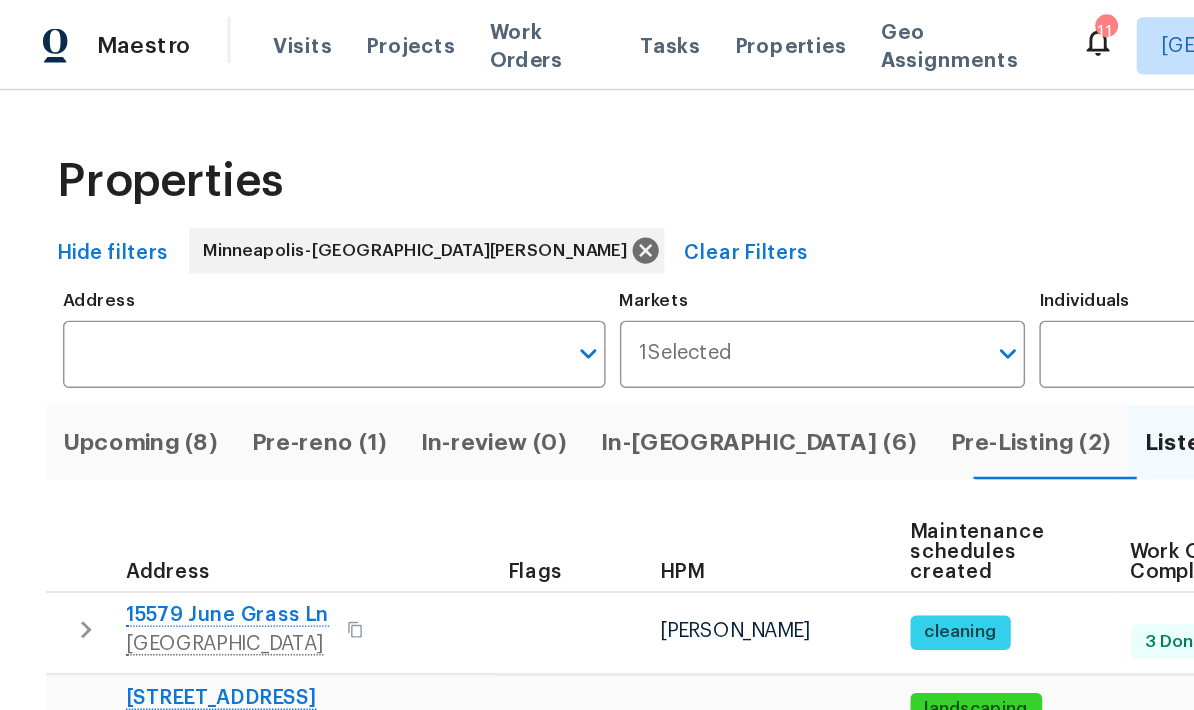 click on "Address" at bounding box center (218, 247) 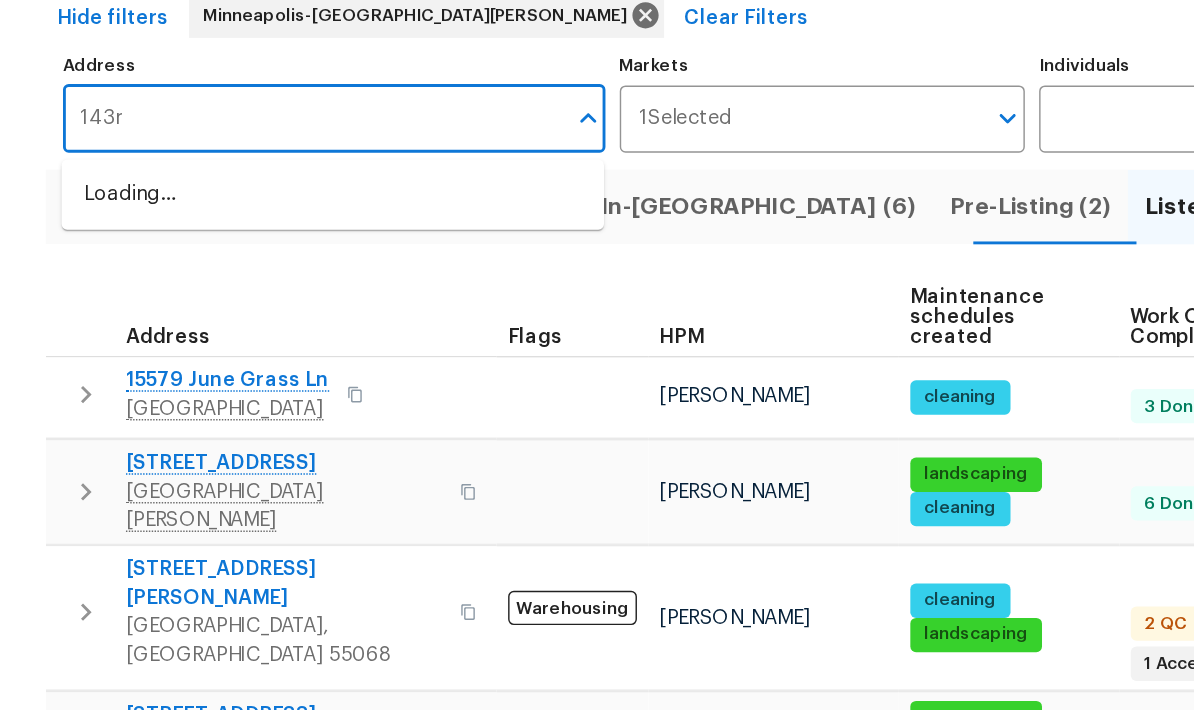 type on "143rd" 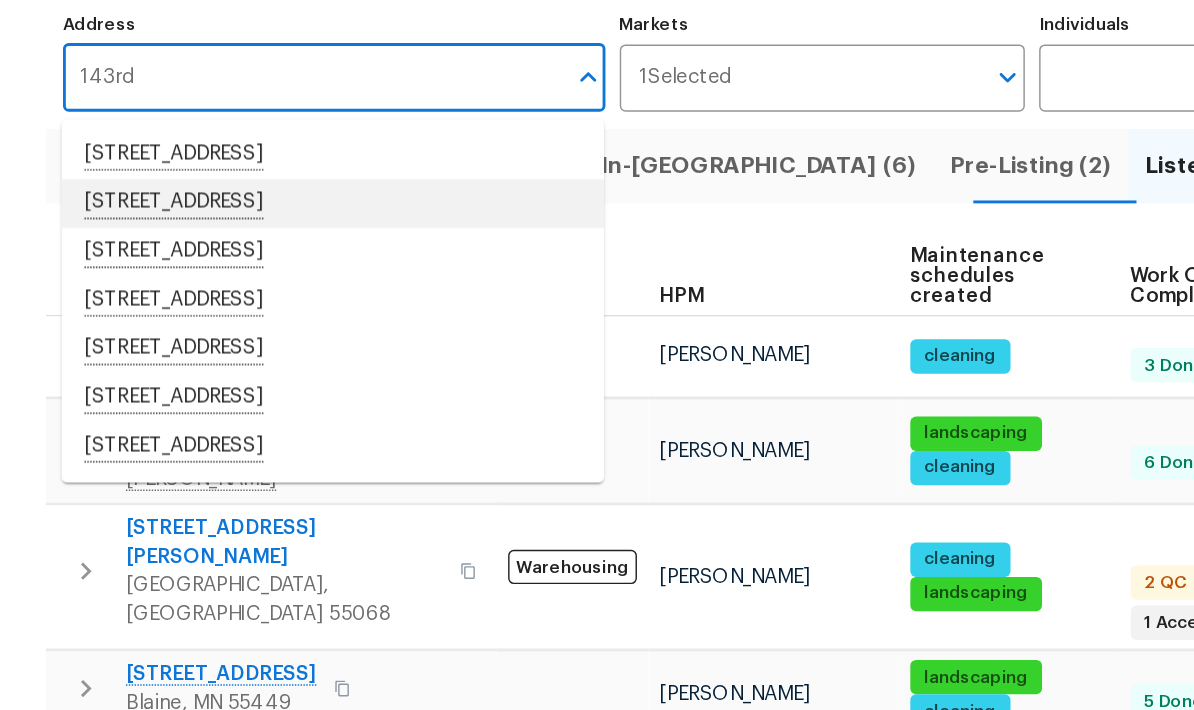 click on "14231 E 143rd Ln Burnsville MN 55337" at bounding box center (232, 335) 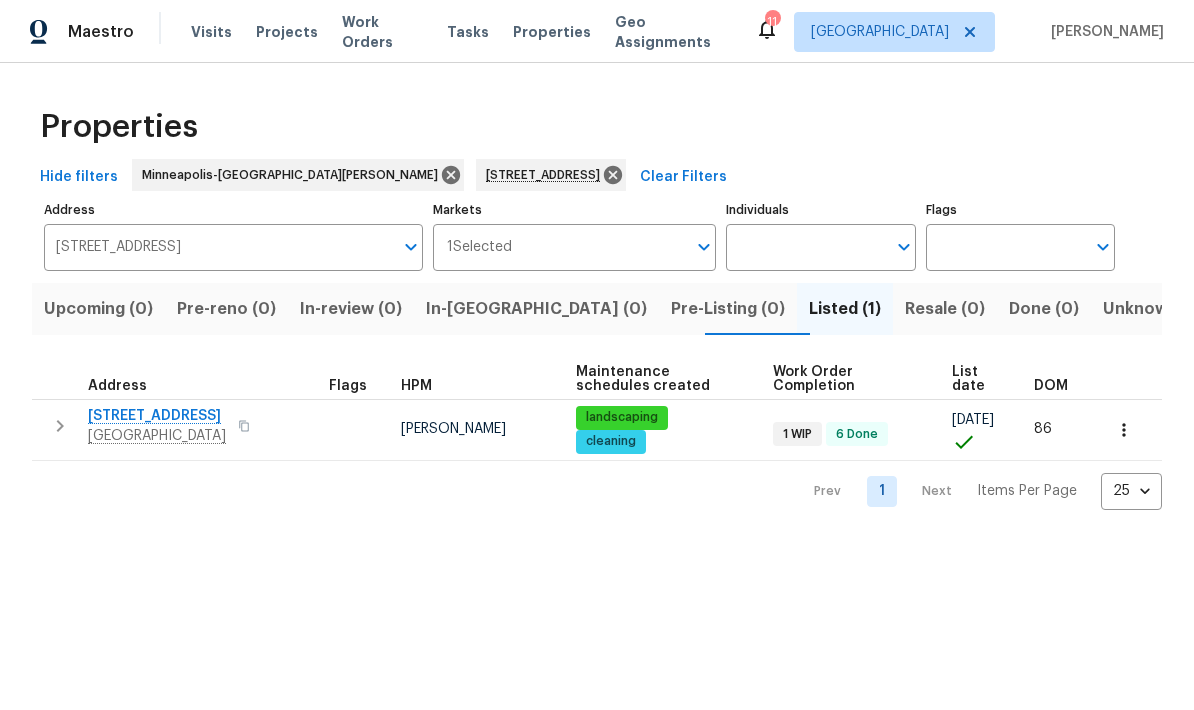 click on "Listed (1)" at bounding box center (845, 309) 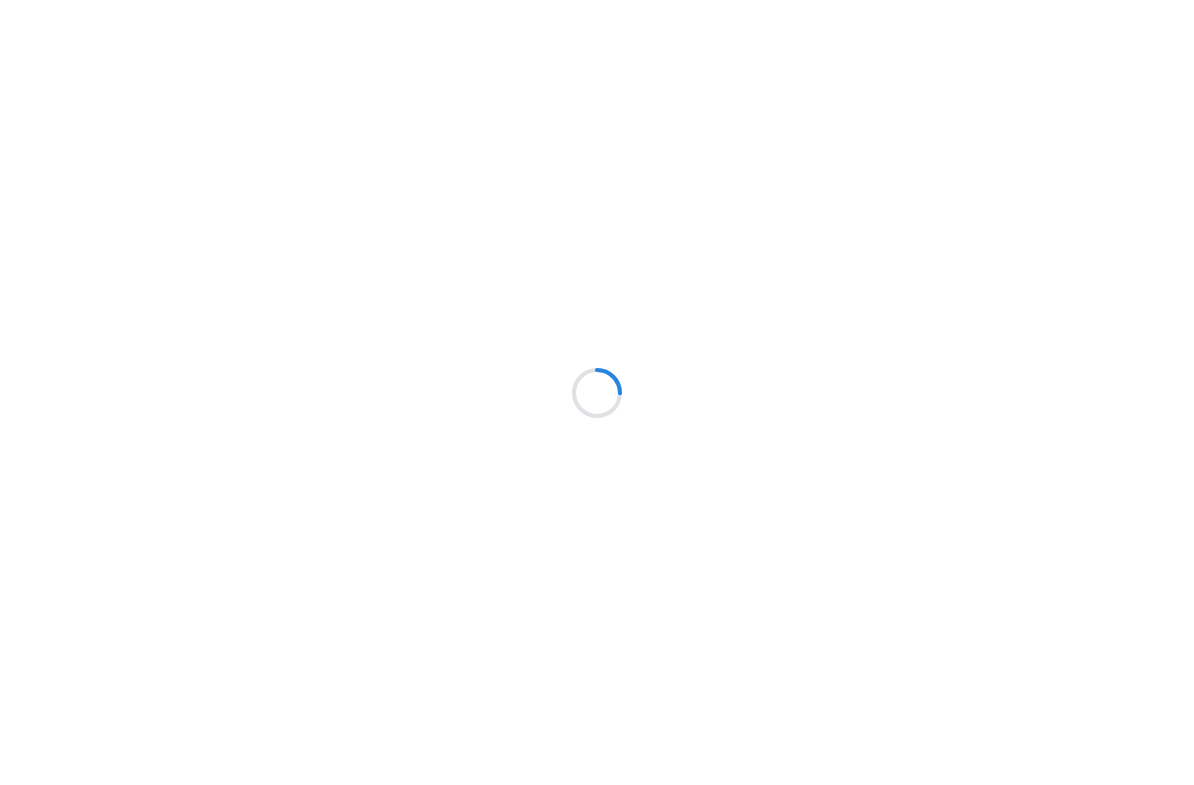 scroll, scrollTop: 0, scrollLeft: 0, axis: both 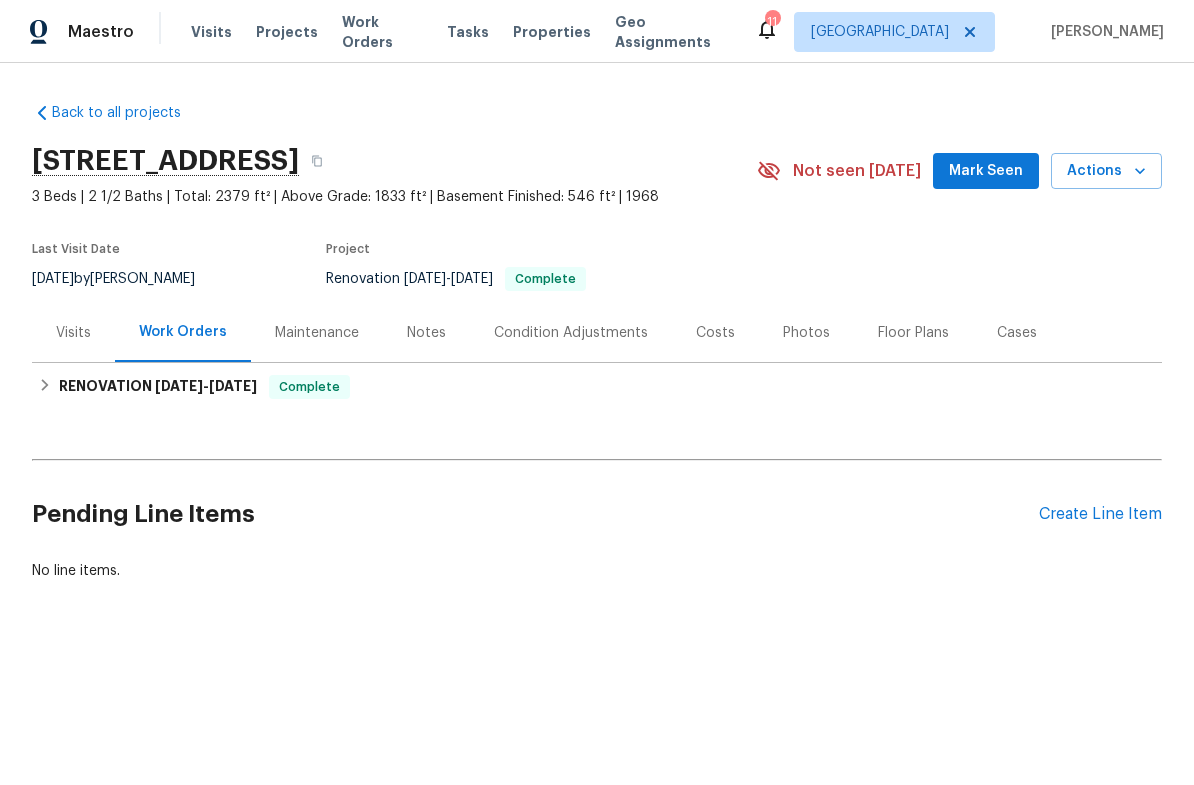 click on "Visits" at bounding box center [73, 333] 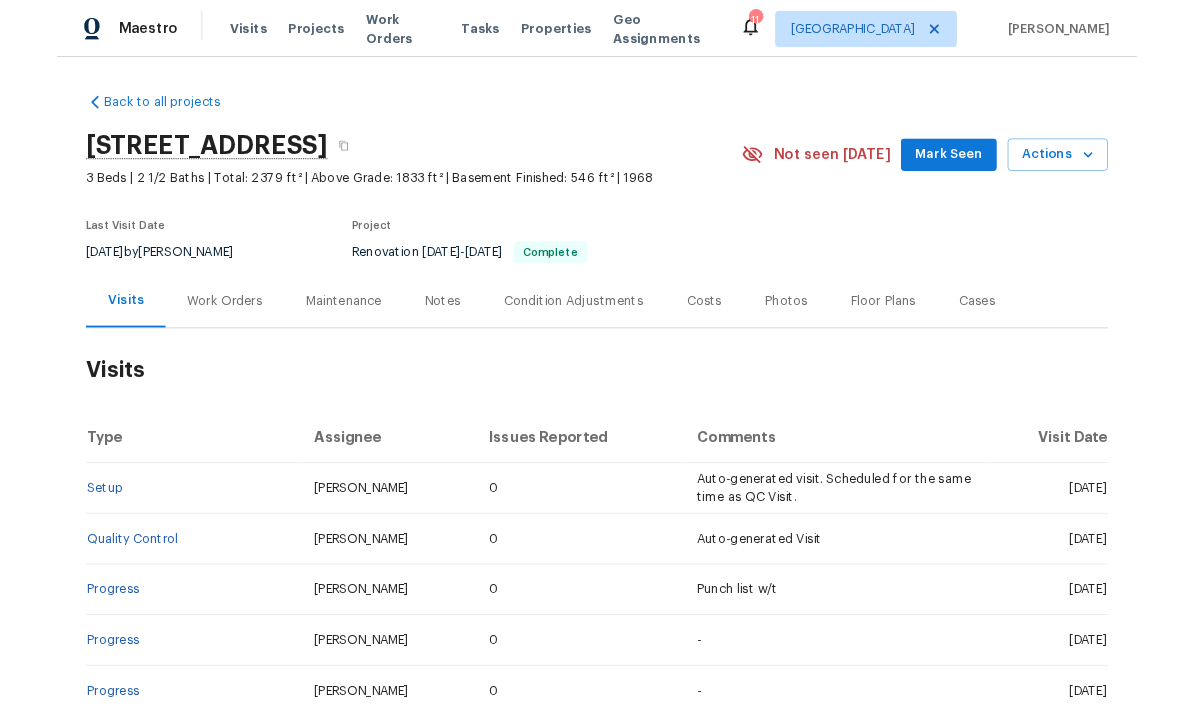 scroll, scrollTop: 0, scrollLeft: 0, axis: both 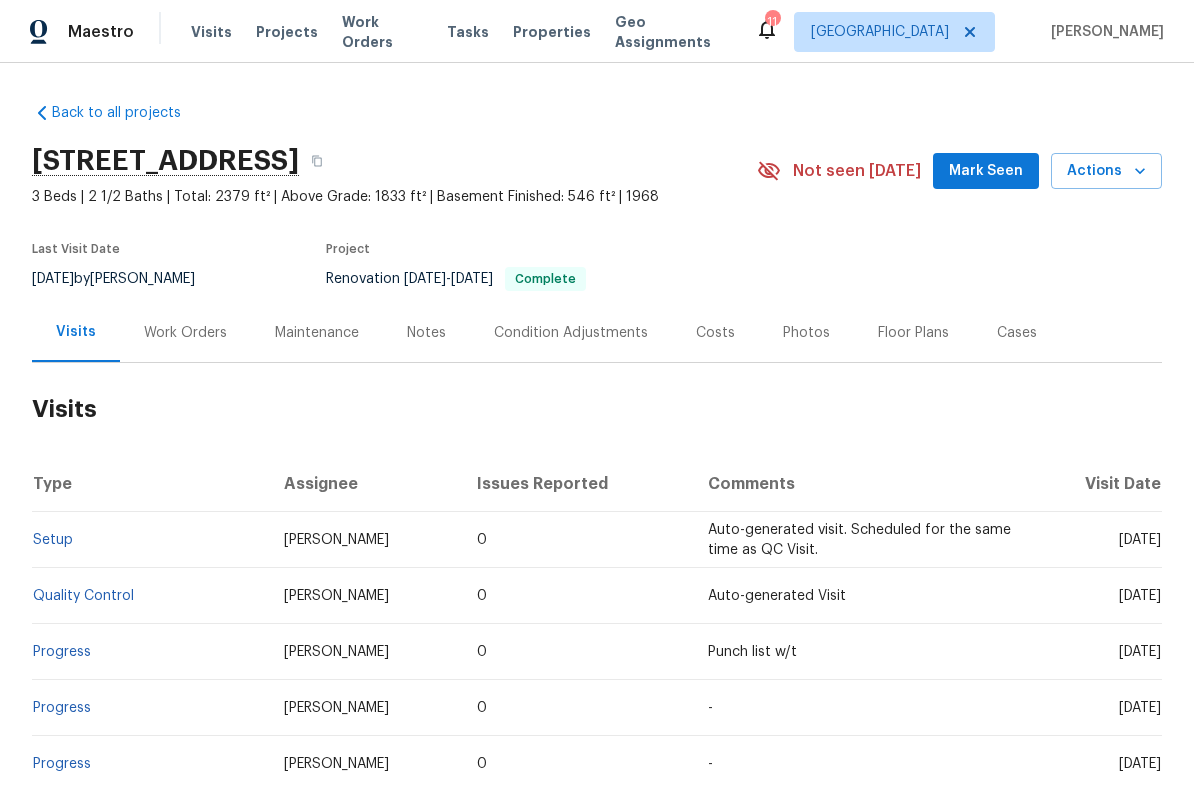 click on "Actions" at bounding box center (1106, 171) 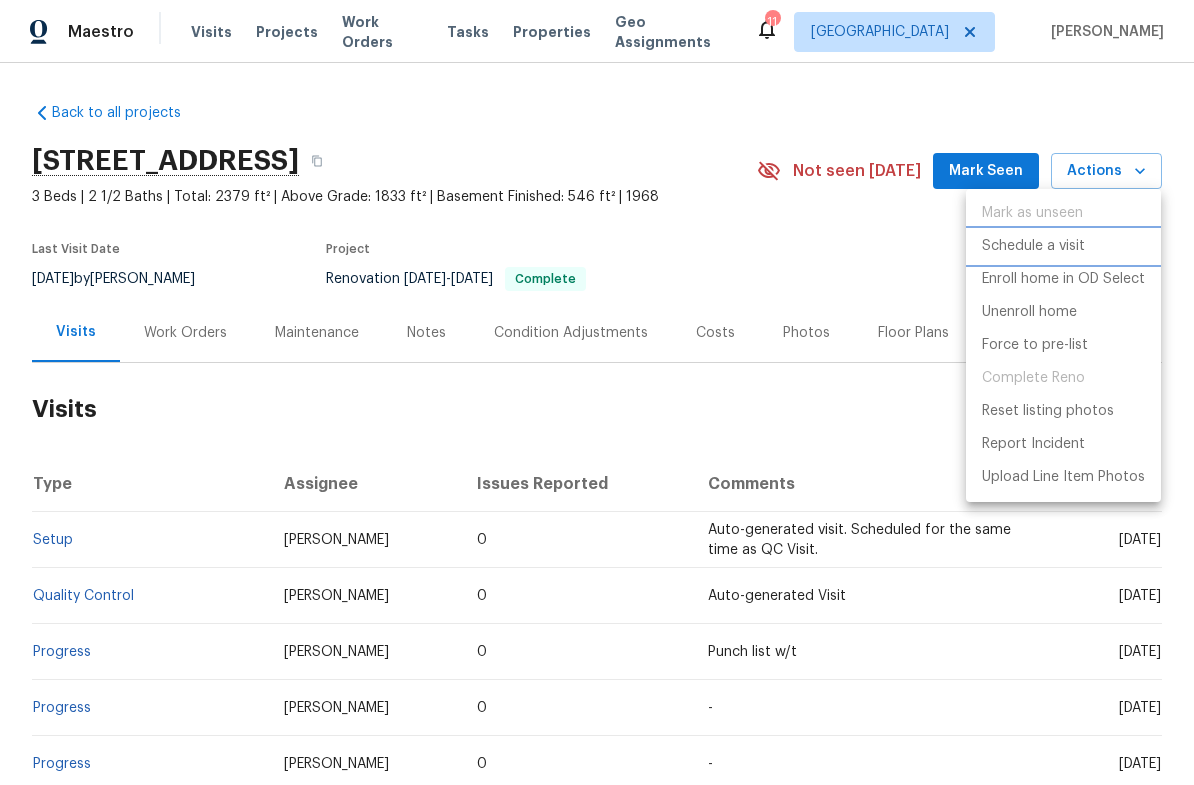 click on "Schedule a visit" at bounding box center (1033, 246) 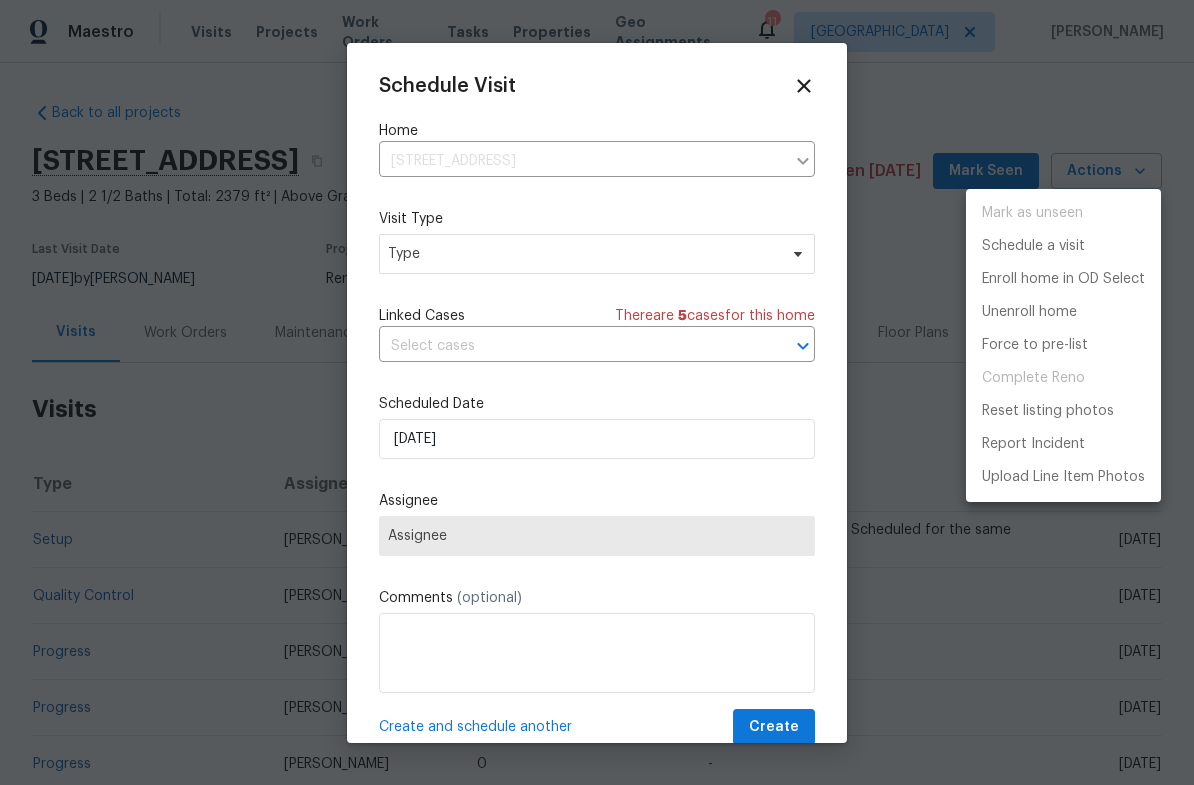 click at bounding box center (597, 392) 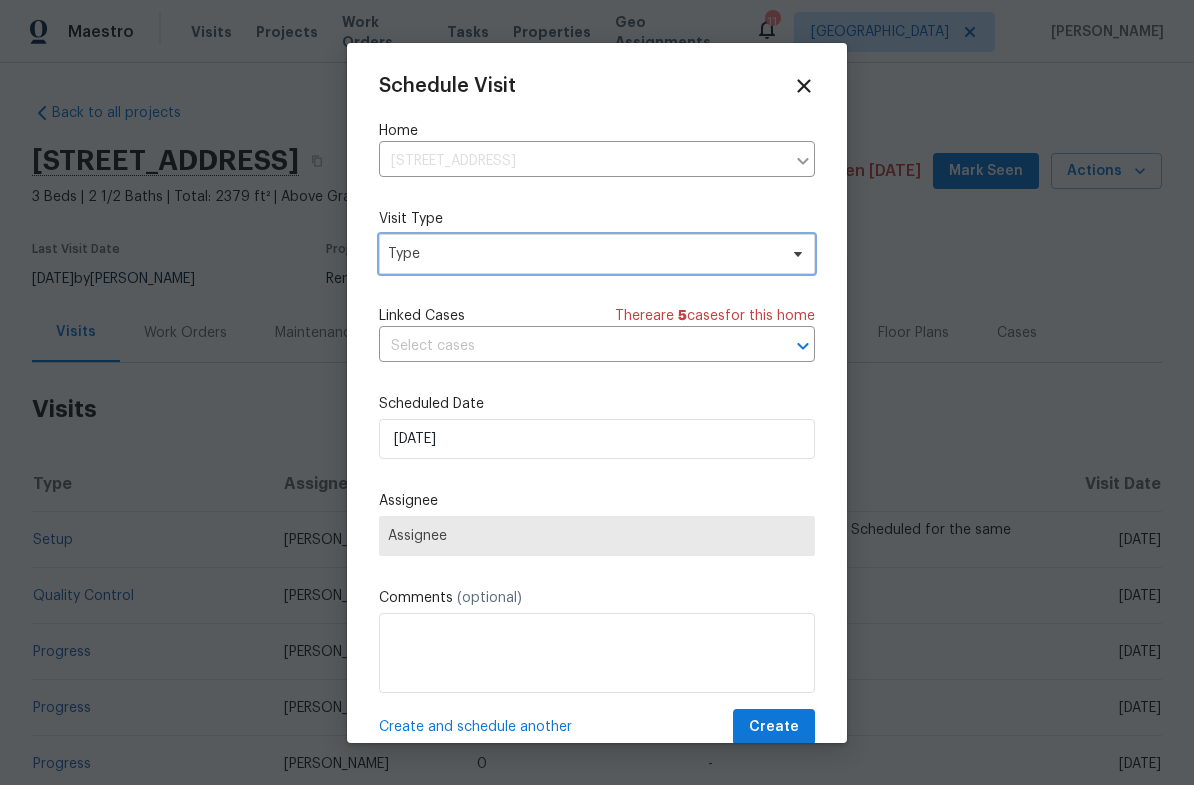 click on "Type" at bounding box center (582, 254) 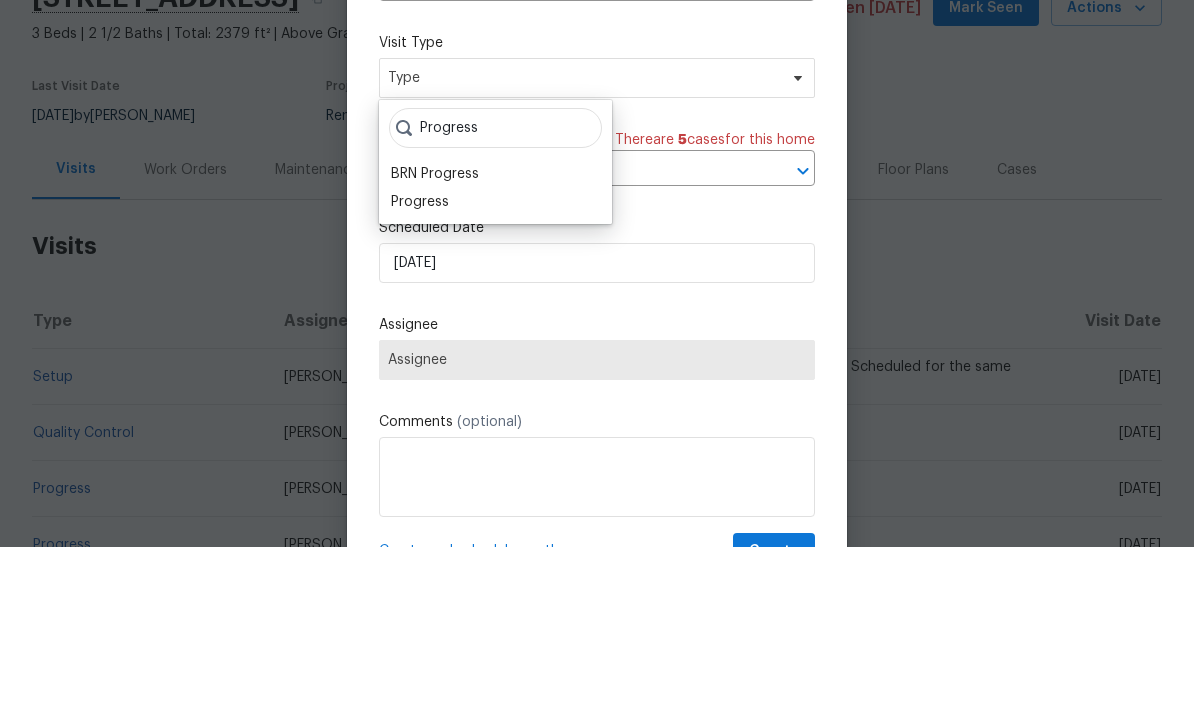 type on "Progress" 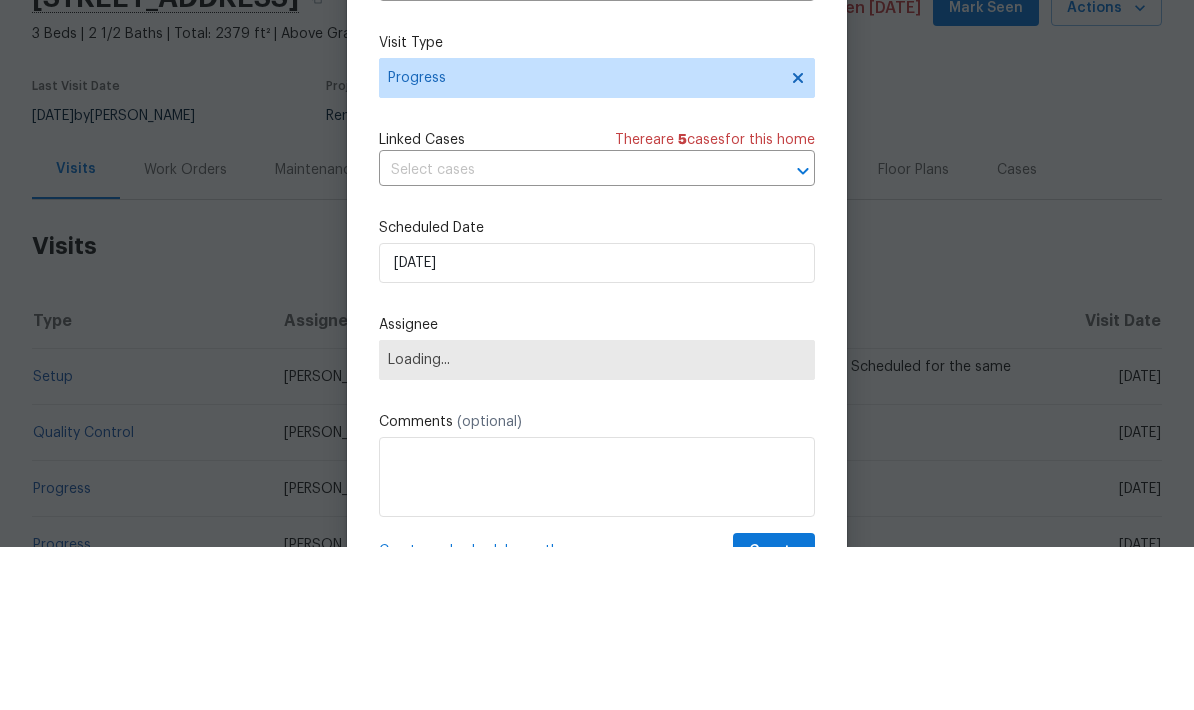 scroll, scrollTop: 80, scrollLeft: 0, axis: vertical 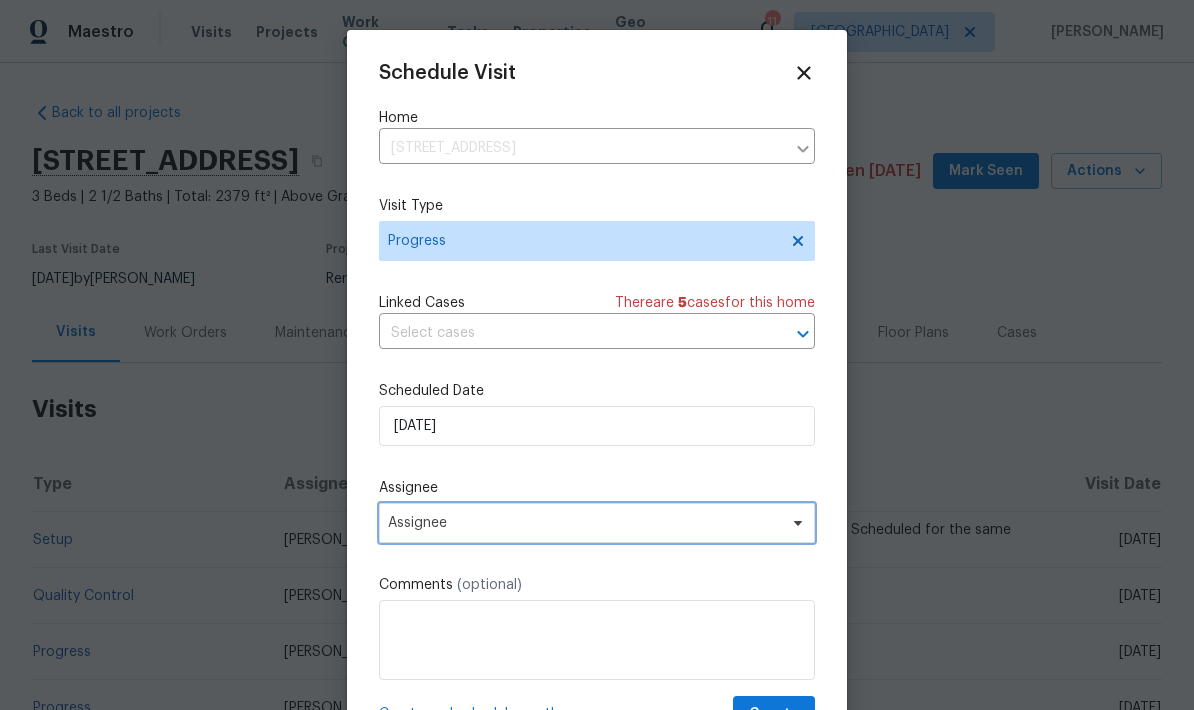 click on "Assignee" at bounding box center (584, 523) 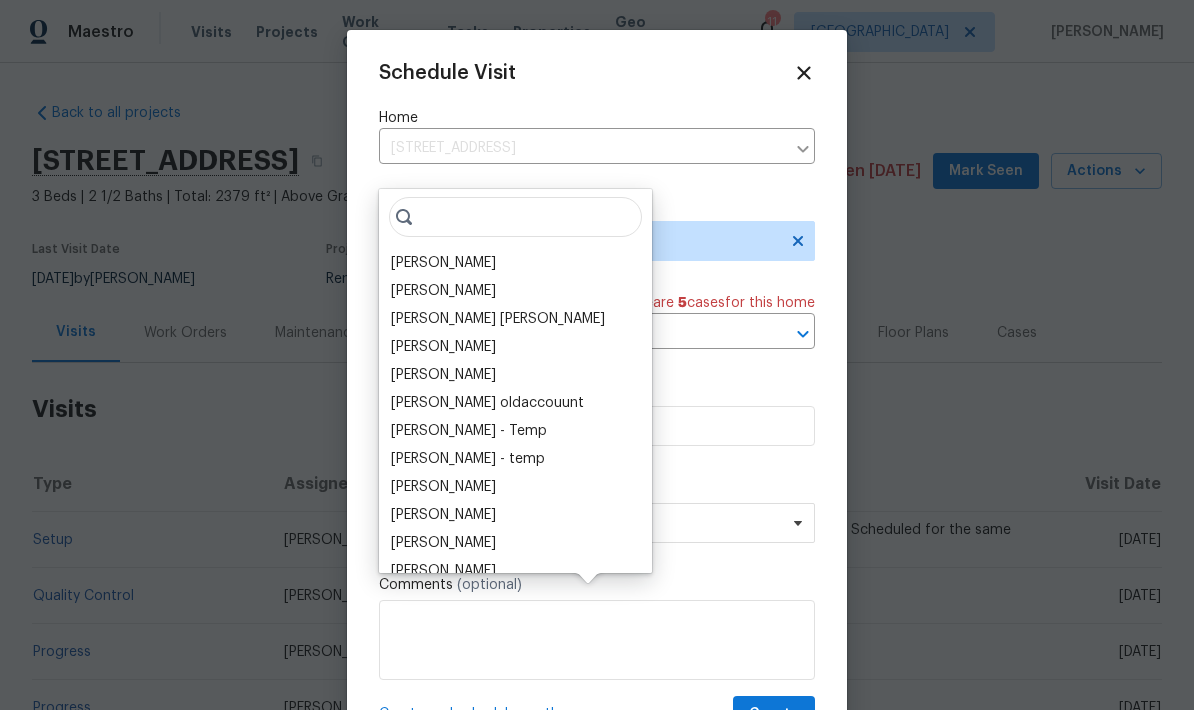click on "[PERSON_NAME]" at bounding box center [443, 263] 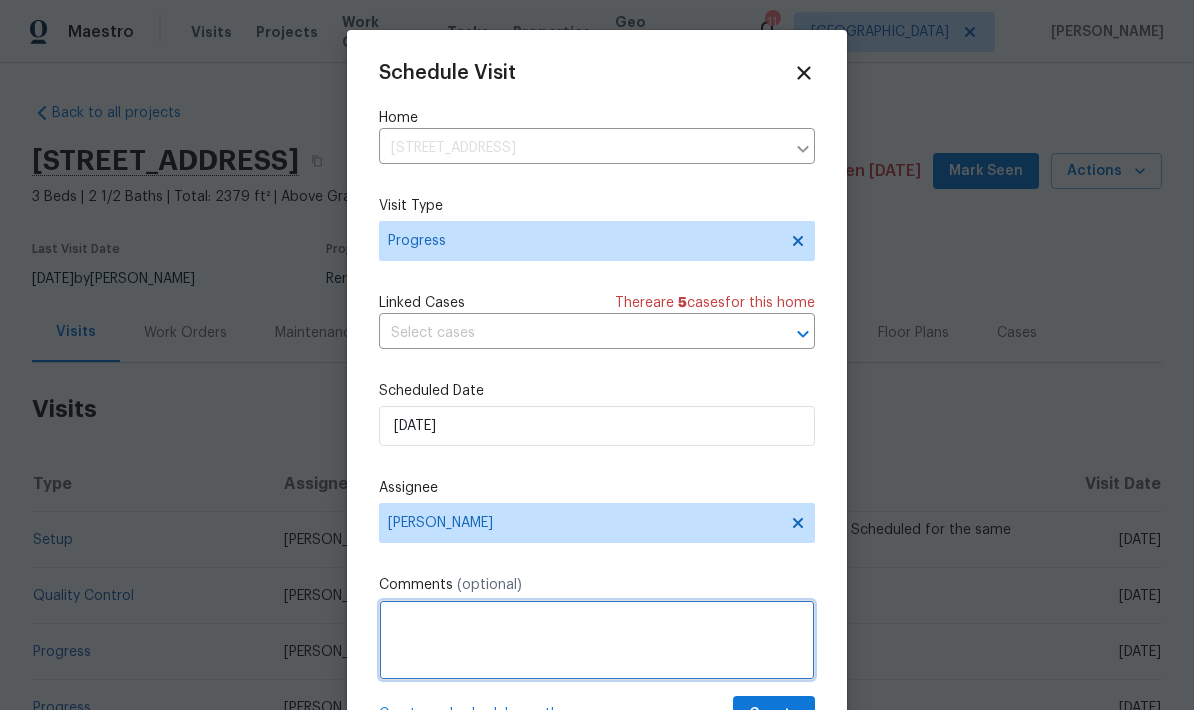 click at bounding box center [597, 640] 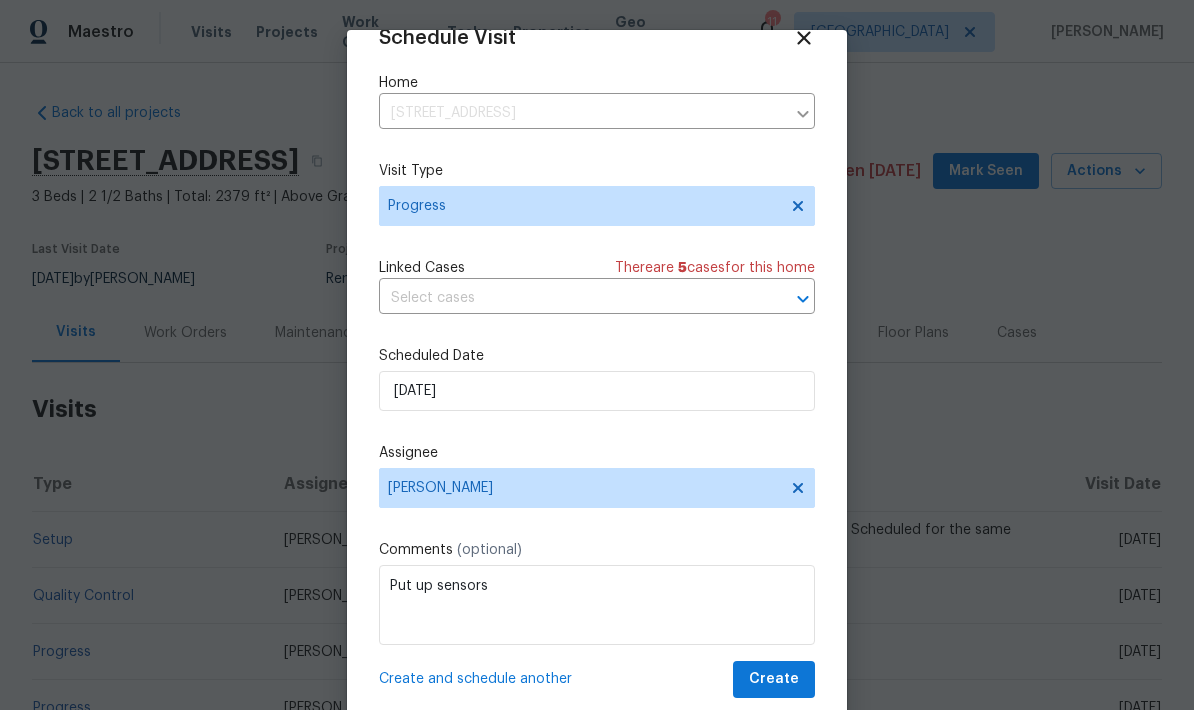 scroll, scrollTop: 39, scrollLeft: 0, axis: vertical 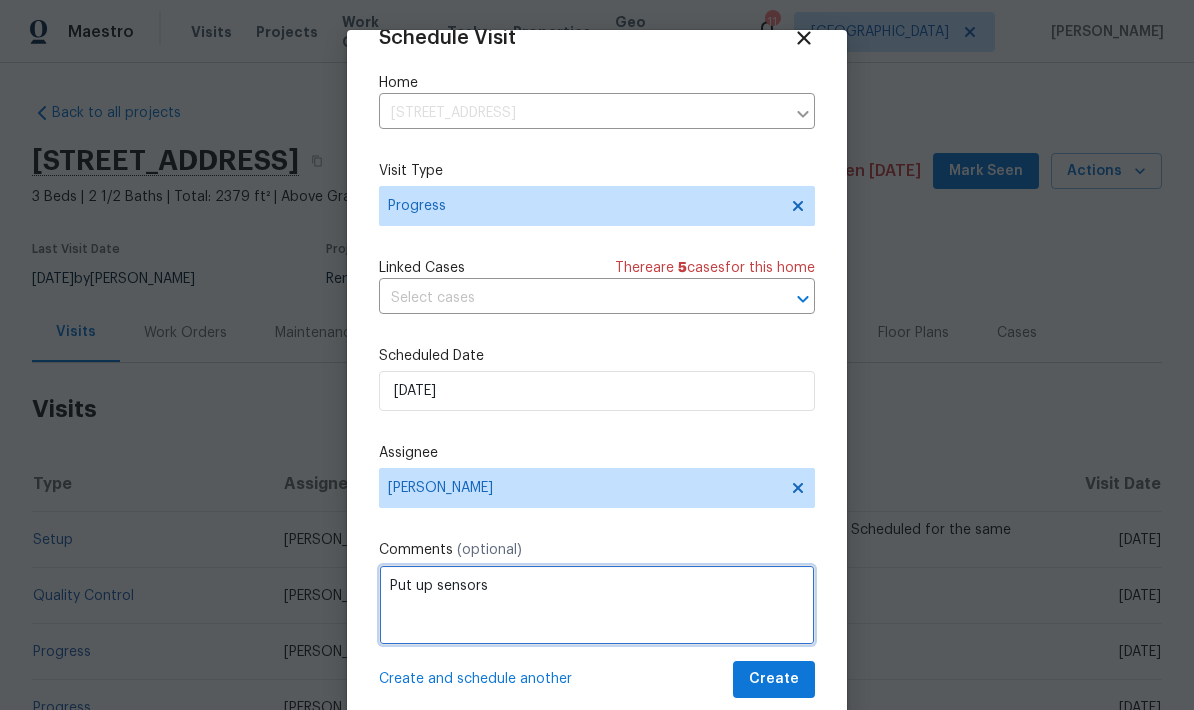type on "Put up sensors" 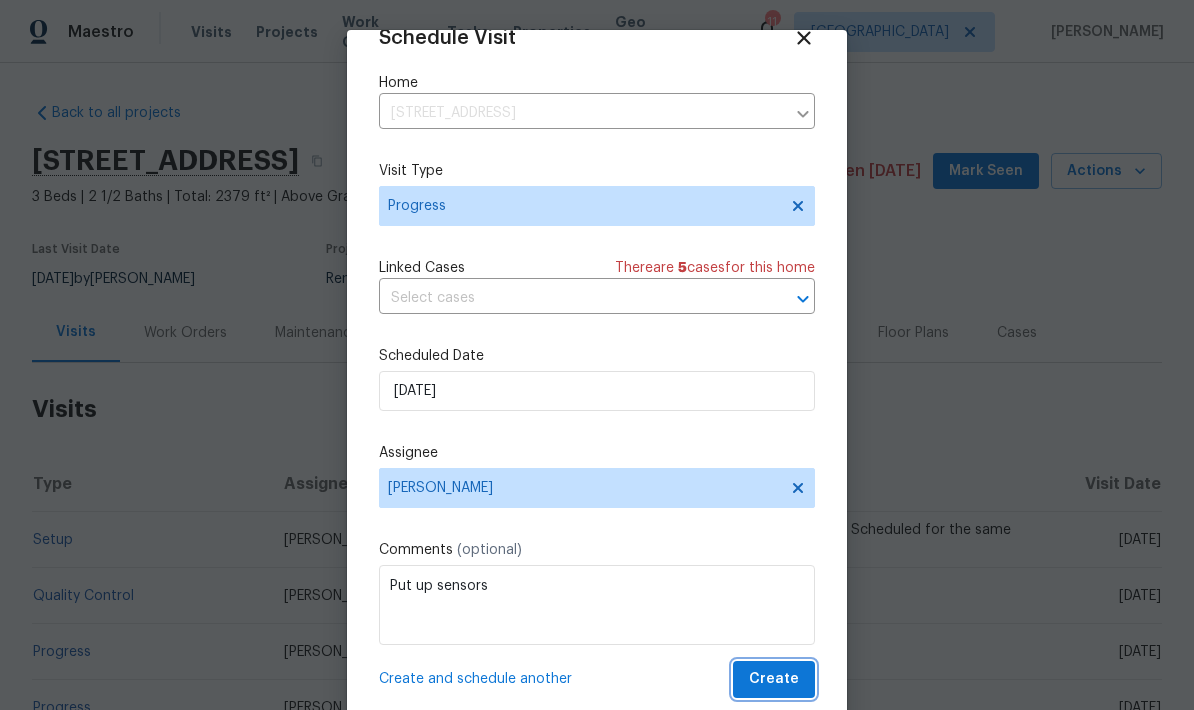 click on "Create" at bounding box center [774, 679] 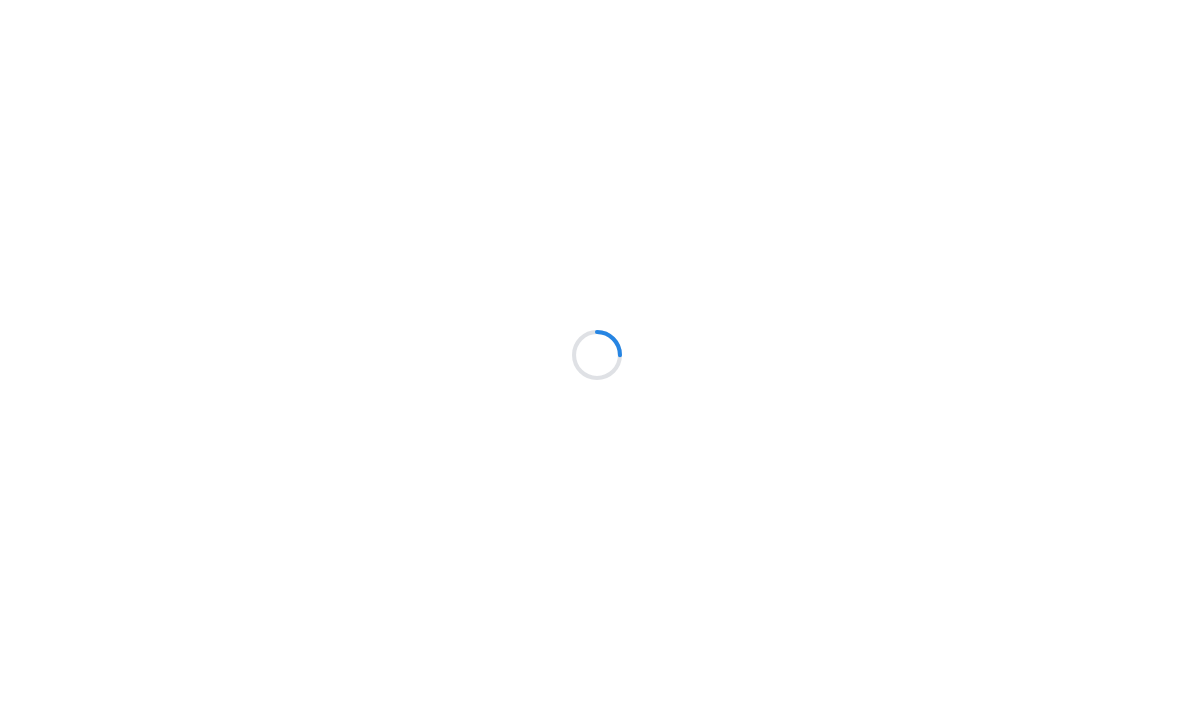 scroll, scrollTop: 0, scrollLeft: 0, axis: both 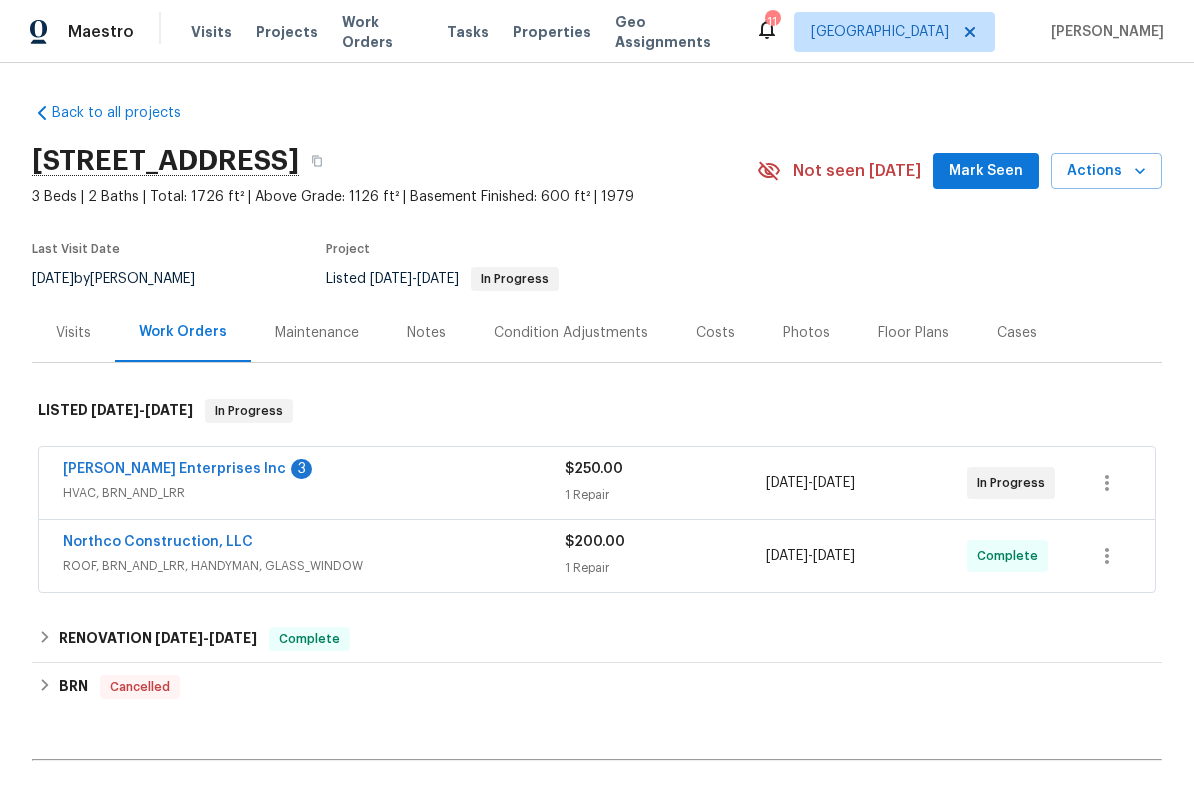 click on "[PERSON_NAME] Enterprises Inc" at bounding box center (174, 469) 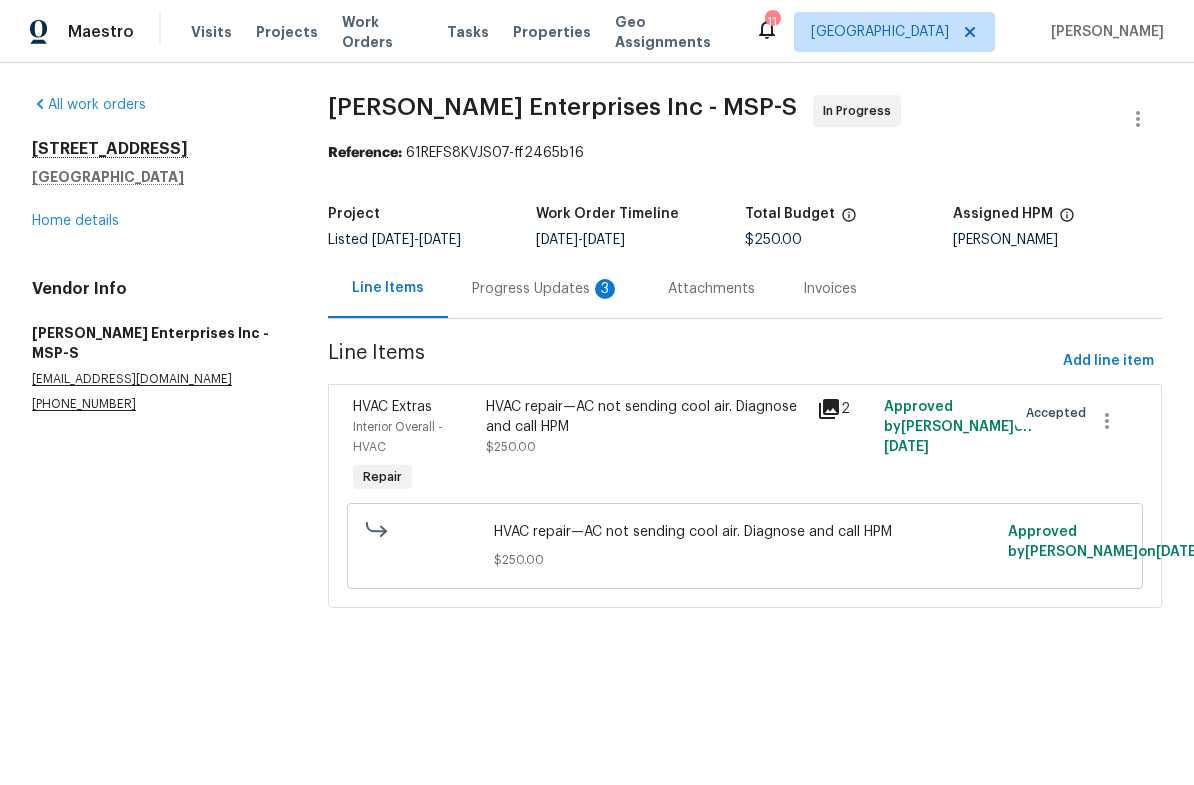 click on "Progress Updates 3" at bounding box center (546, 289) 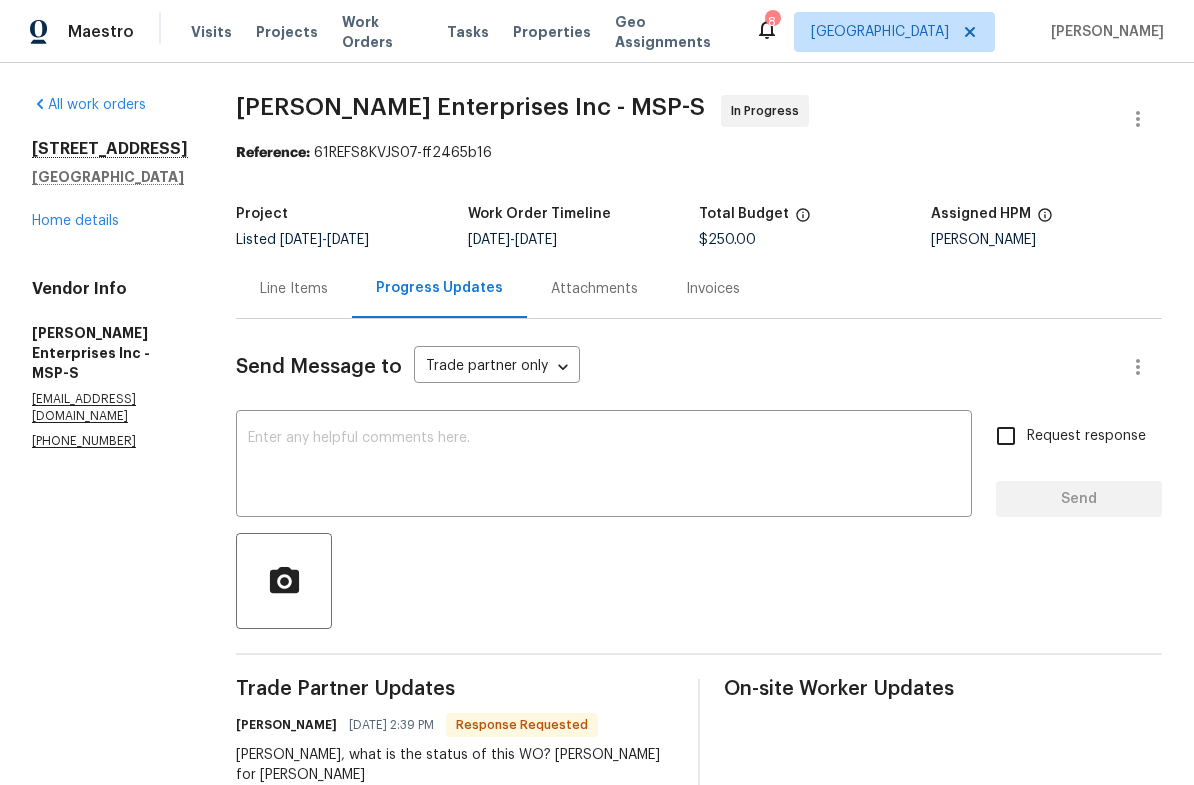 click on "Line Items" at bounding box center [294, 289] 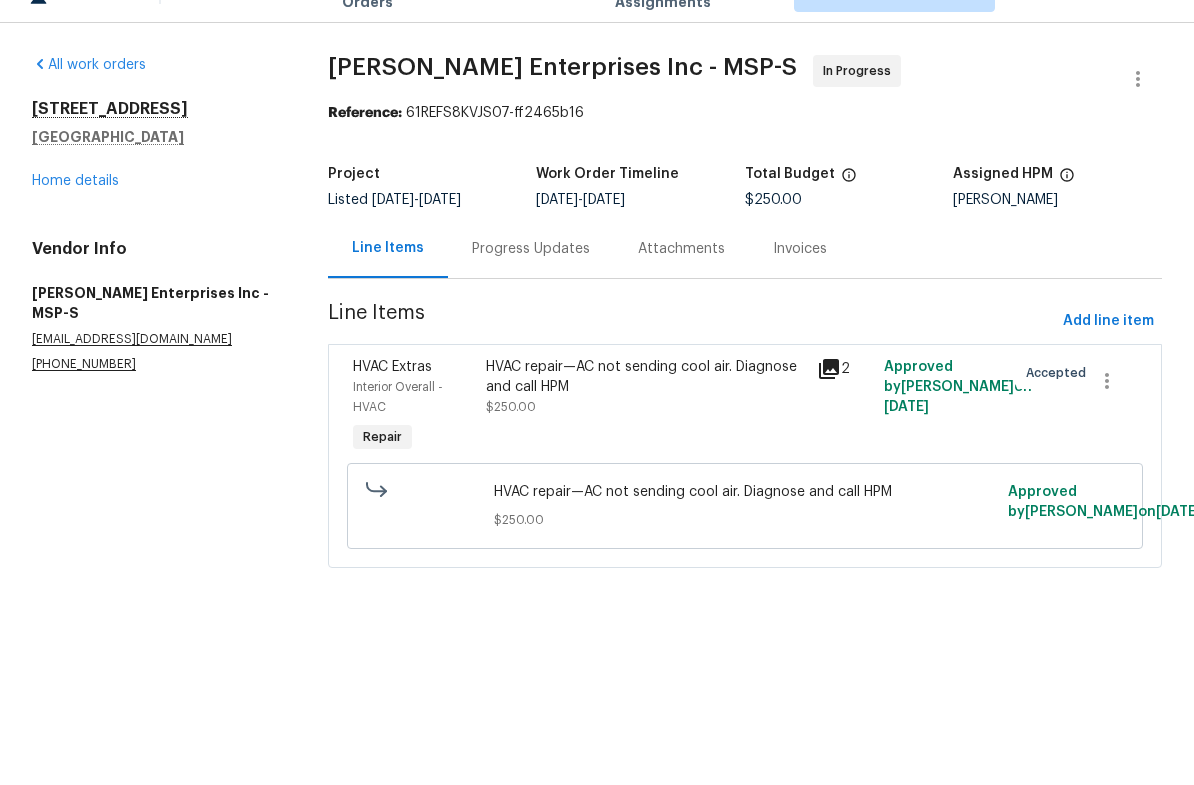 click on "Progress Updates" at bounding box center [531, 289] 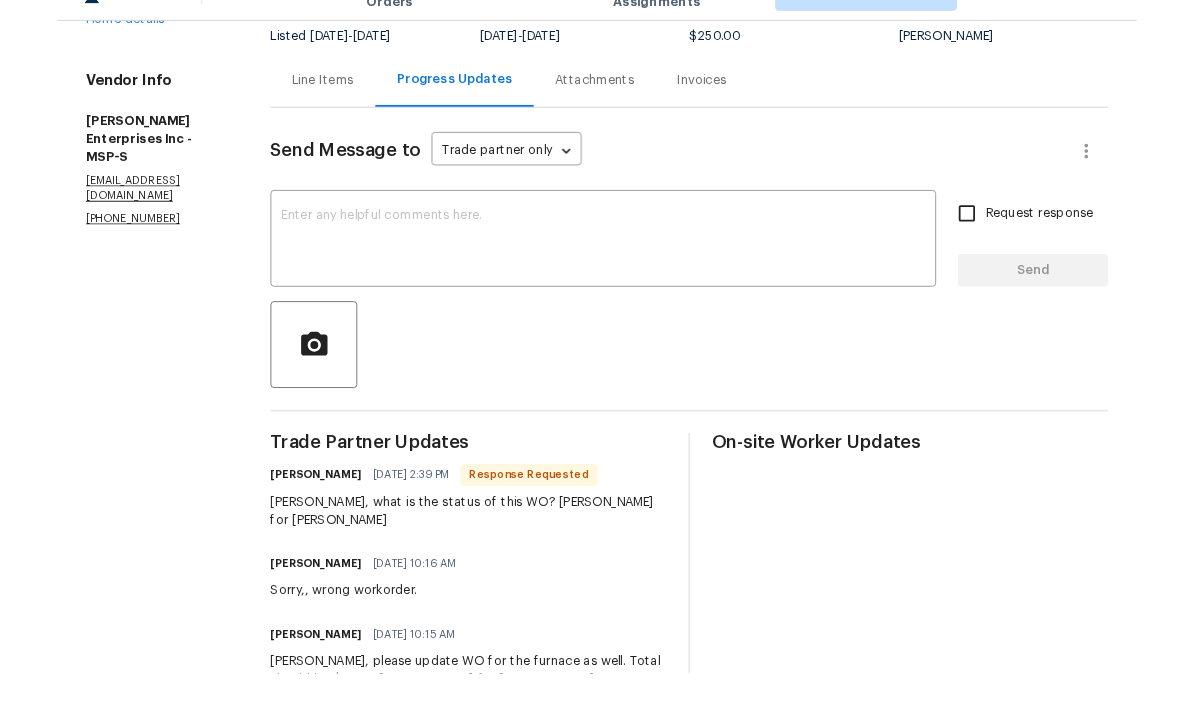 scroll, scrollTop: 151, scrollLeft: 0, axis: vertical 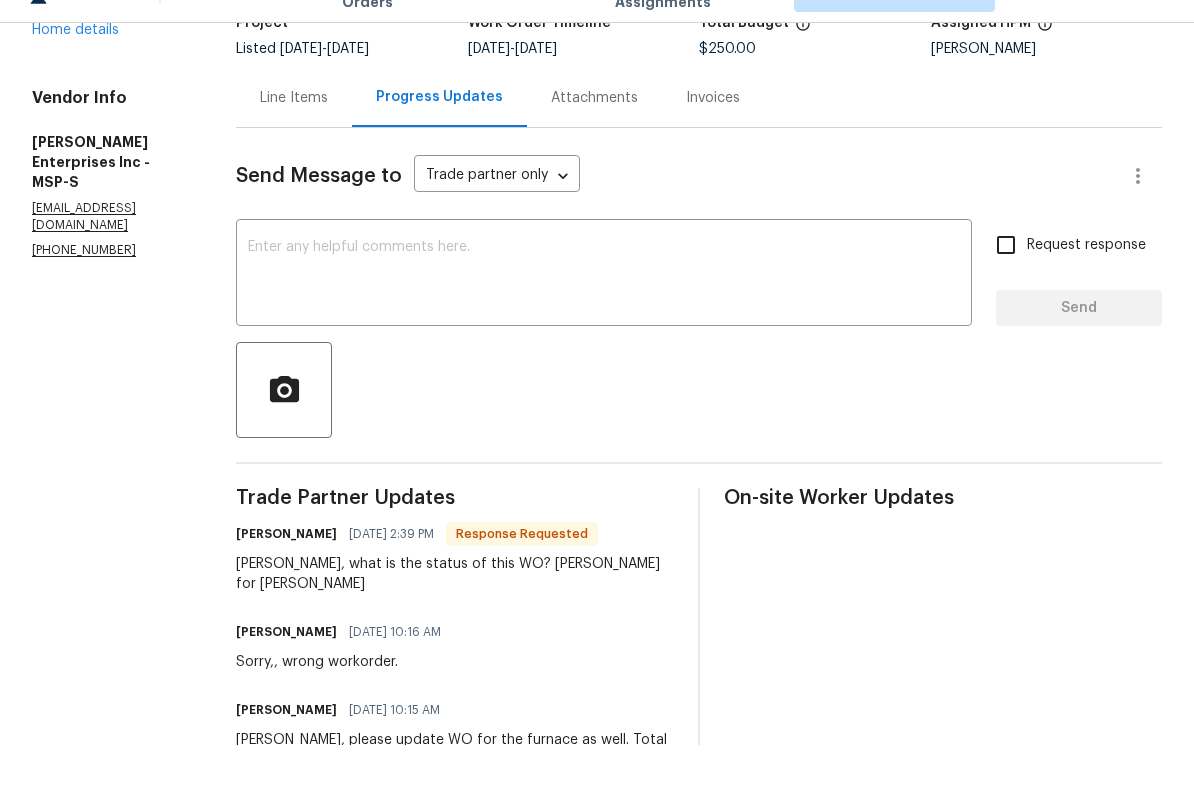 click on "x ​" at bounding box center [604, 315] 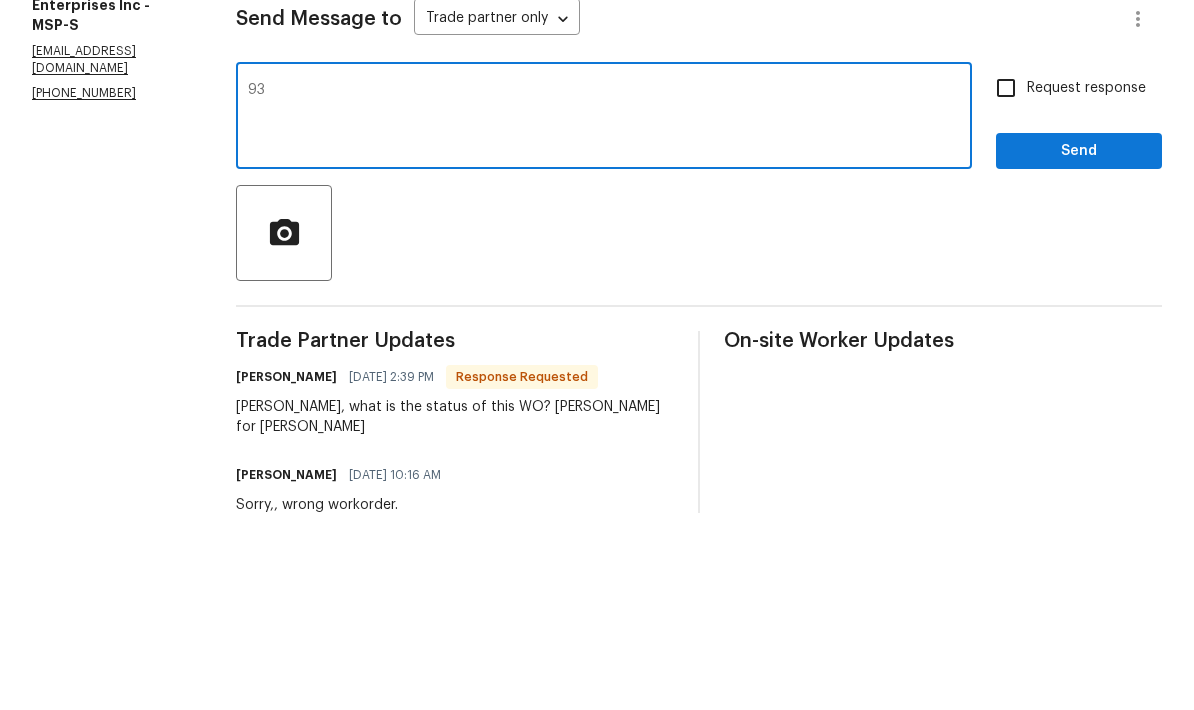 type on "9" 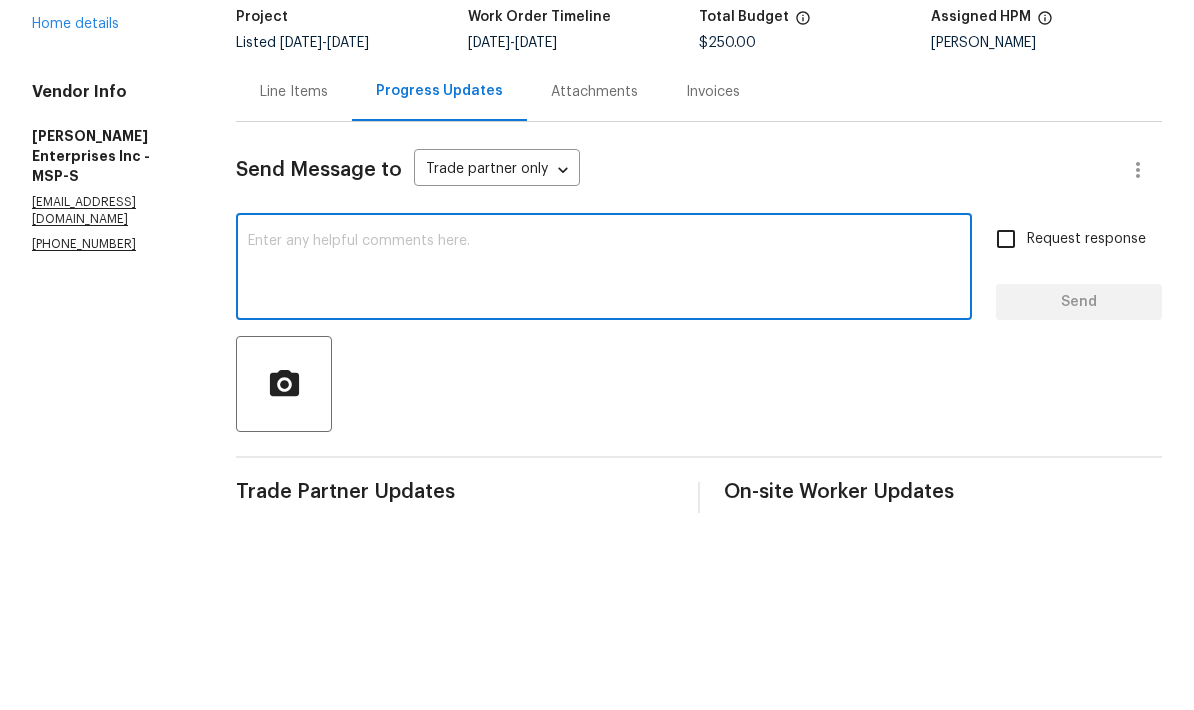 scroll, scrollTop: 0, scrollLeft: 0, axis: both 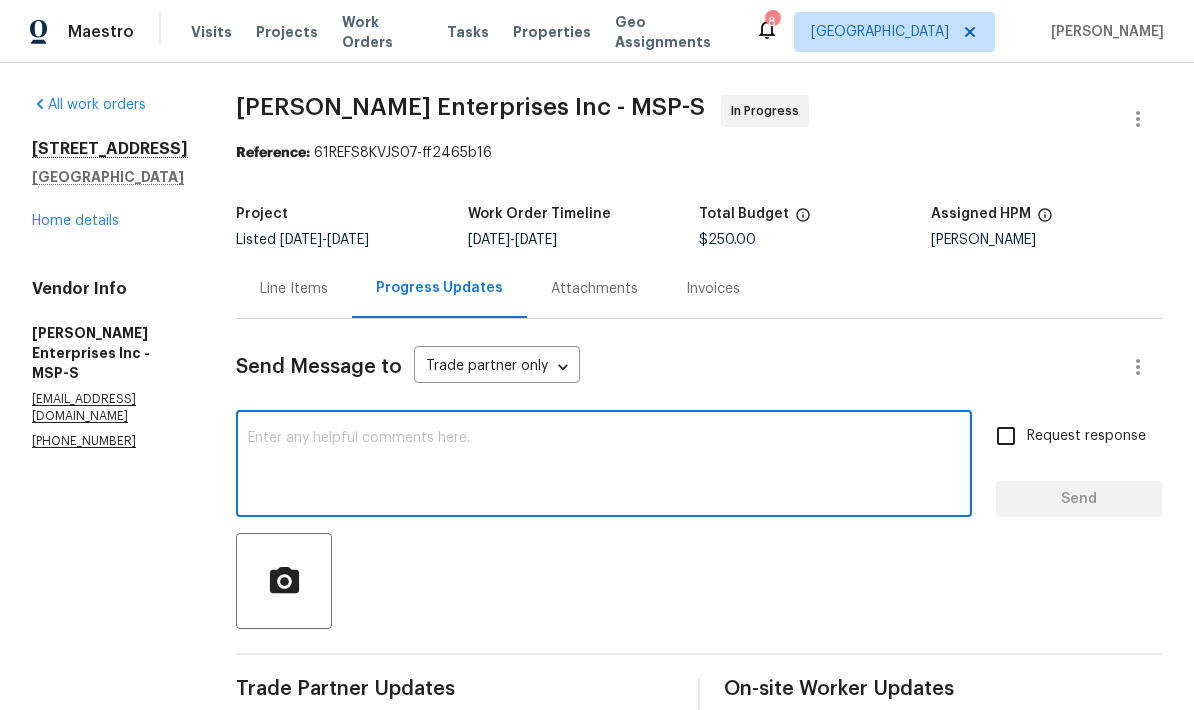click at bounding box center [604, 466] 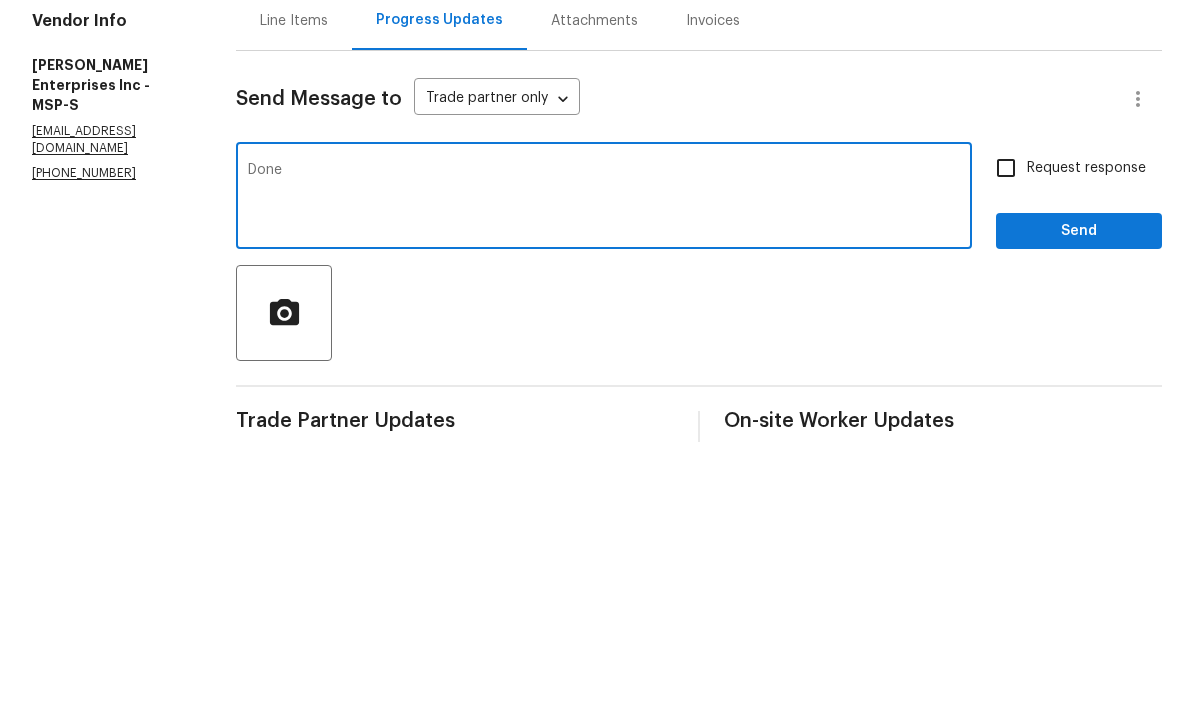 type on "Done" 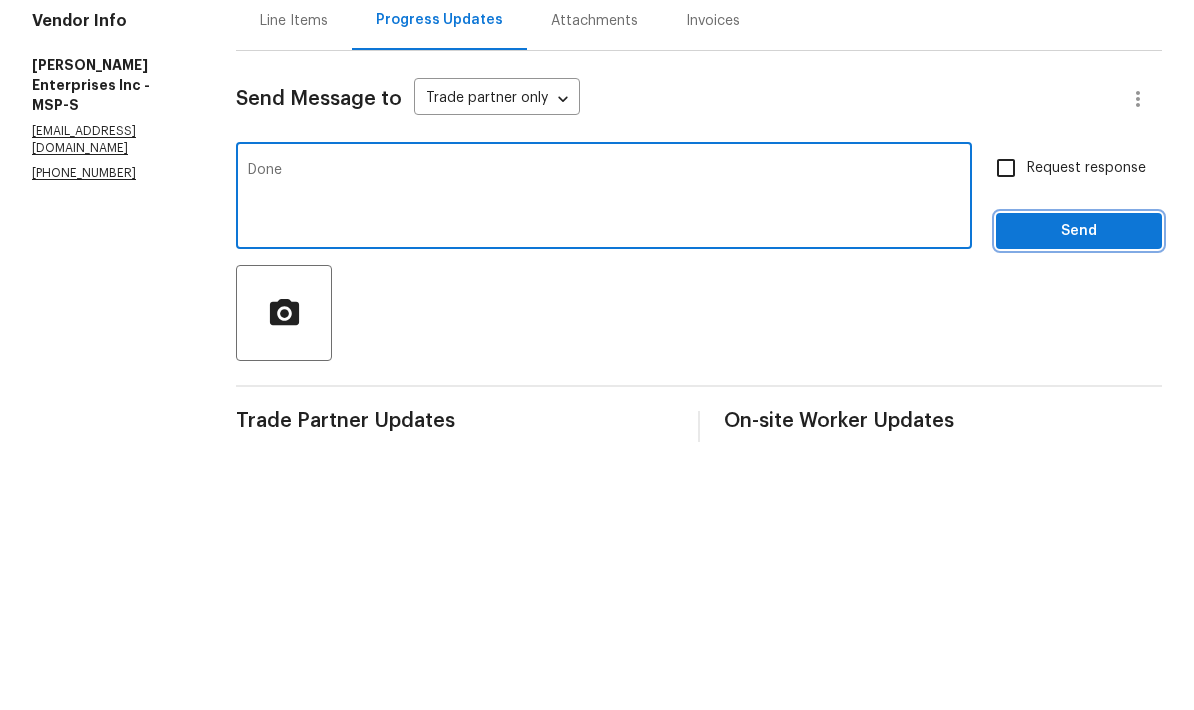 click on "Send" at bounding box center [1079, 499] 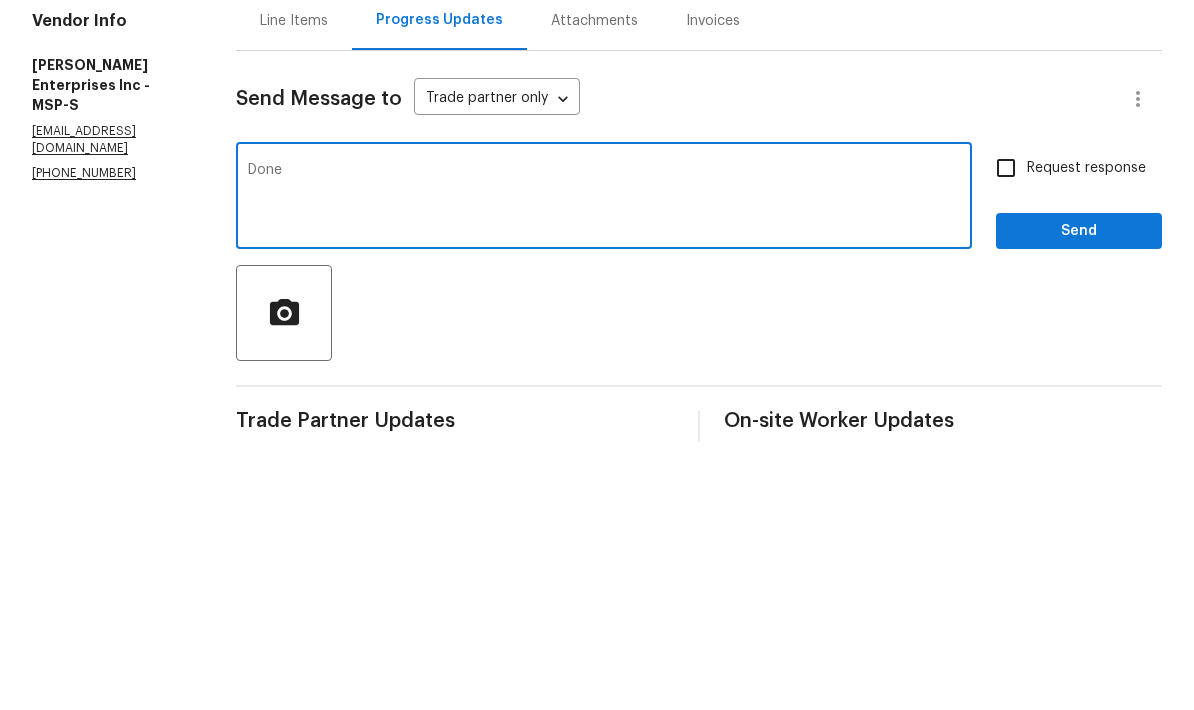 scroll, scrollTop: 38, scrollLeft: 0, axis: vertical 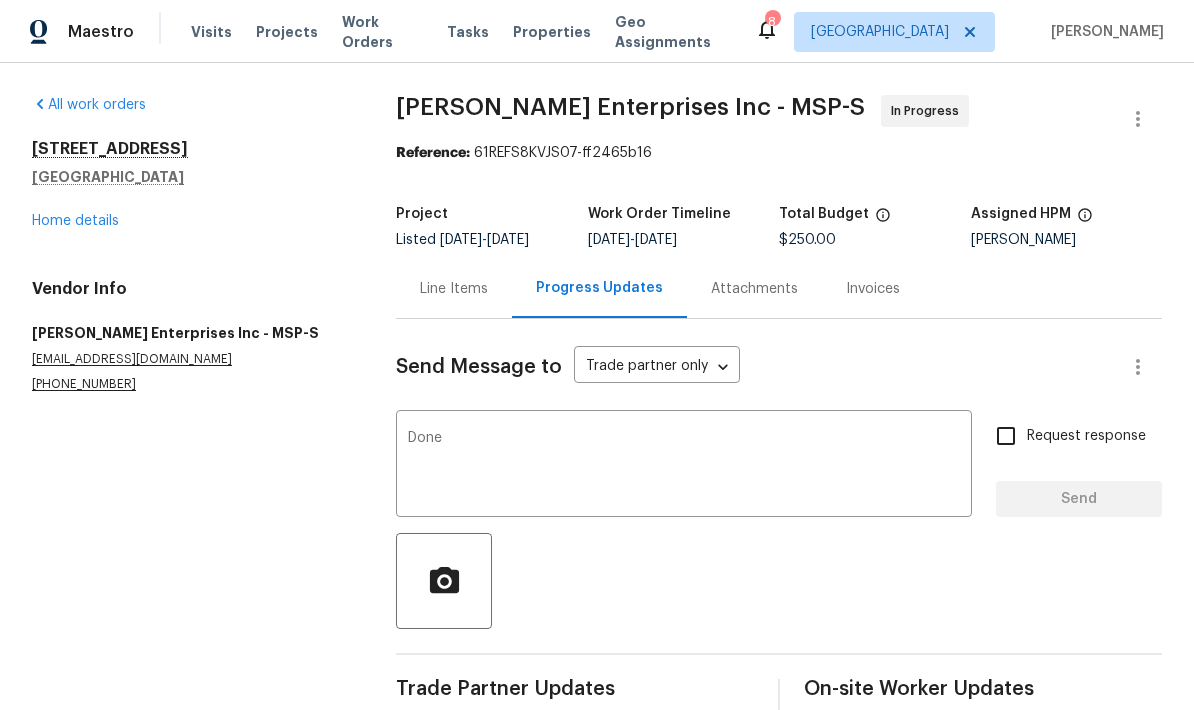 type 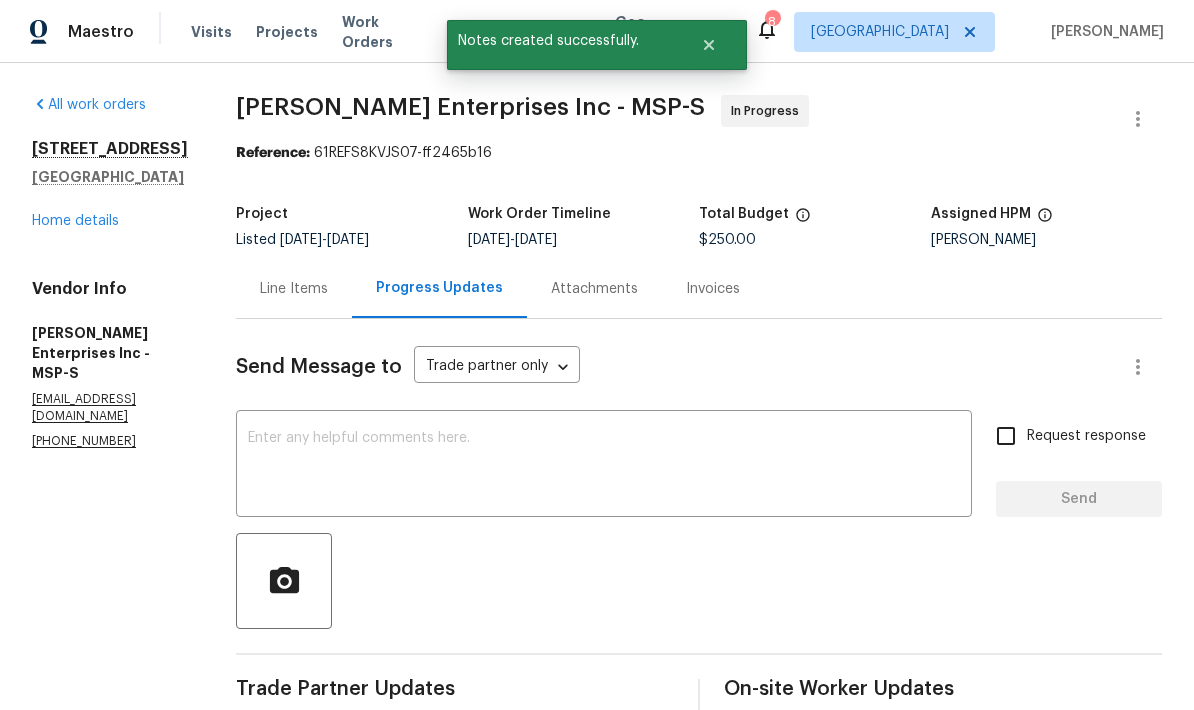 click on "Progress Updates" at bounding box center (439, 288) 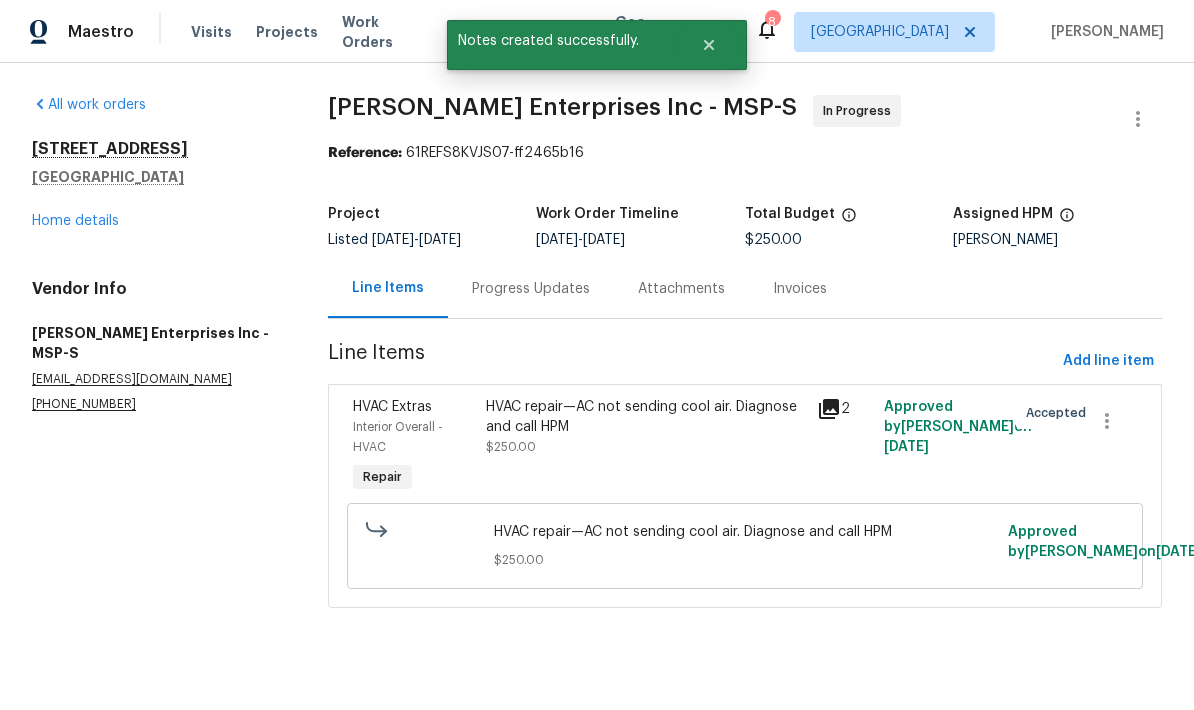 scroll, scrollTop: 0, scrollLeft: 0, axis: both 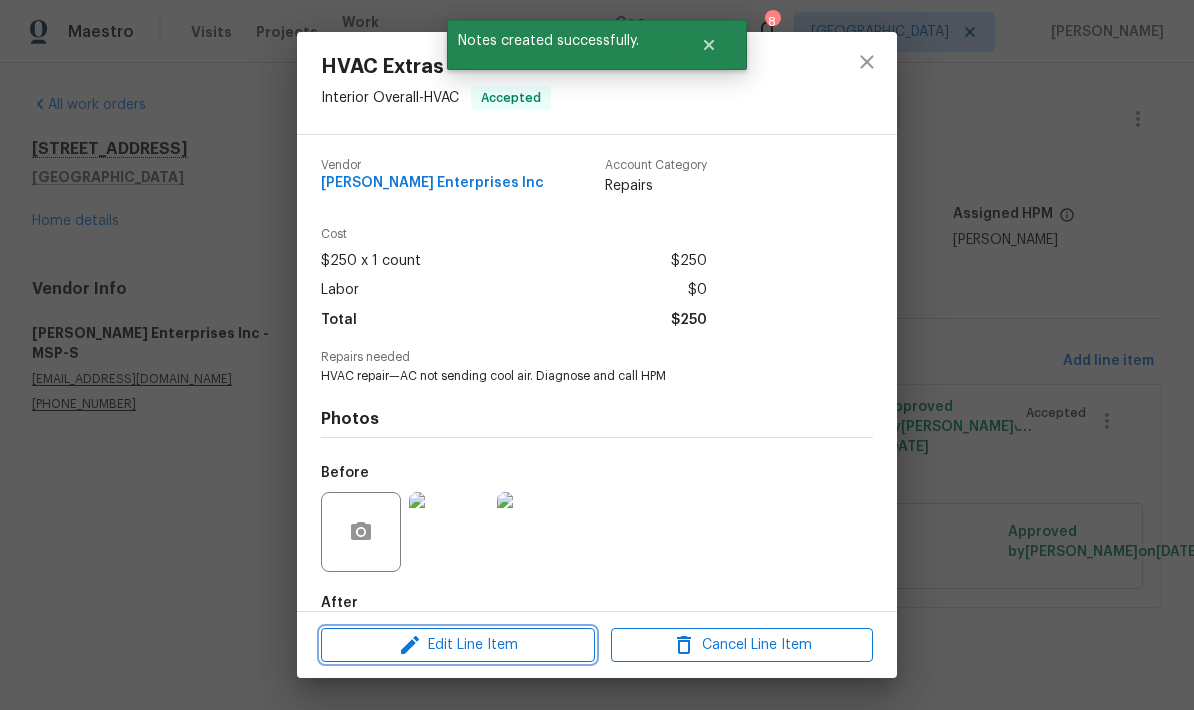 click on "Edit Line Item" at bounding box center [458, 645] 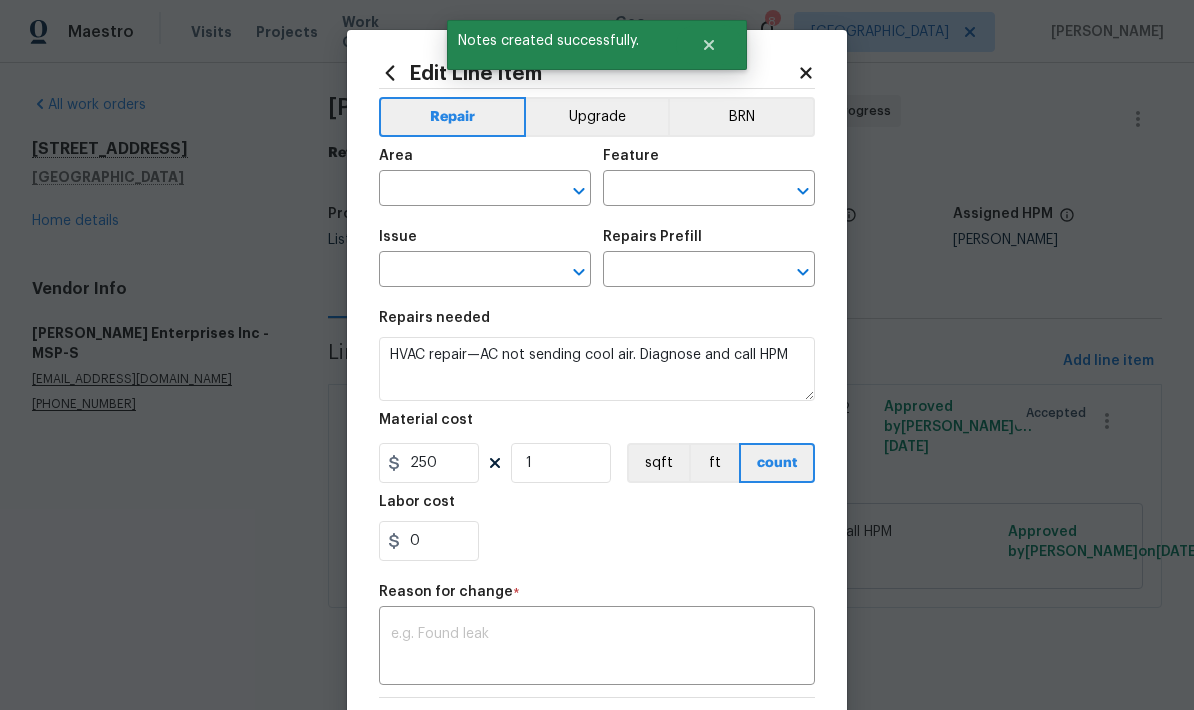 type on "Interior Overall" 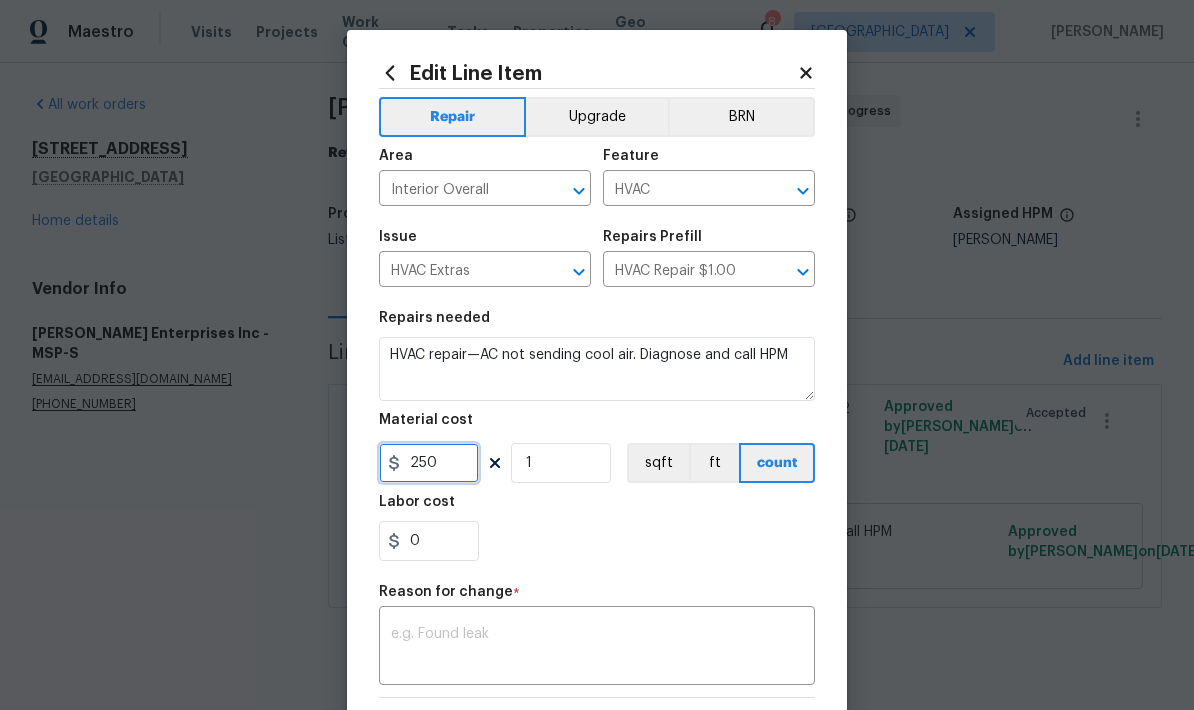 click on "250" at bounding box center [429, 463] 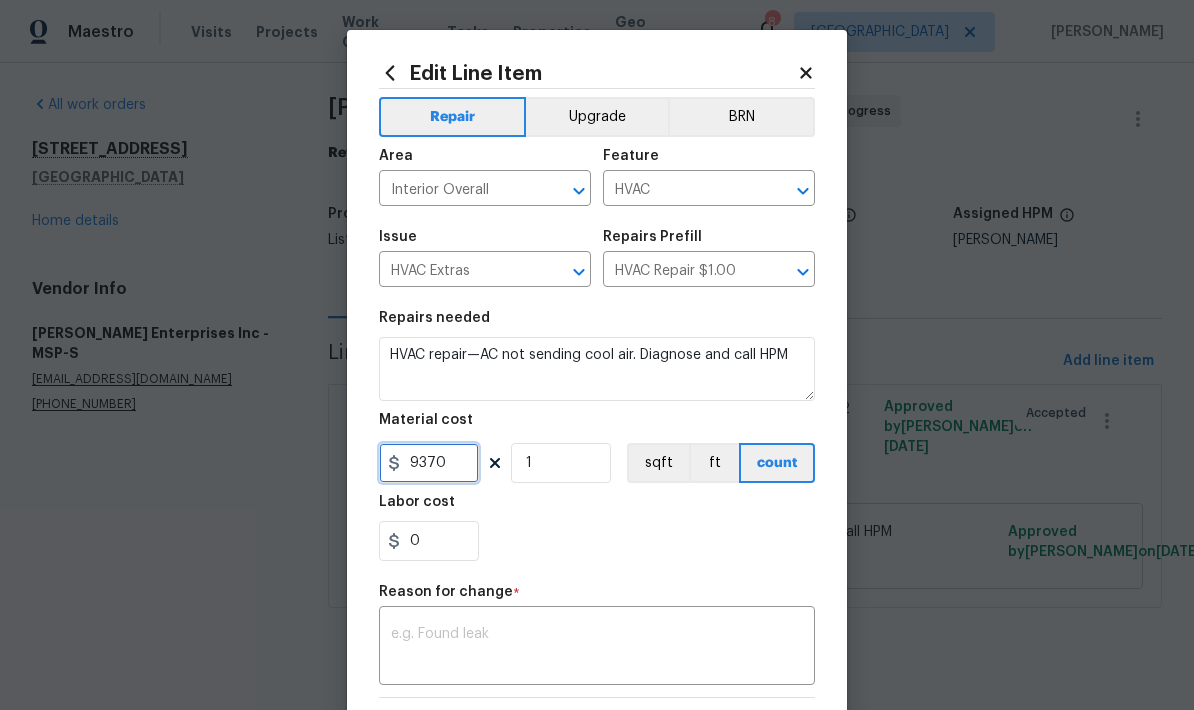 type on "9370" 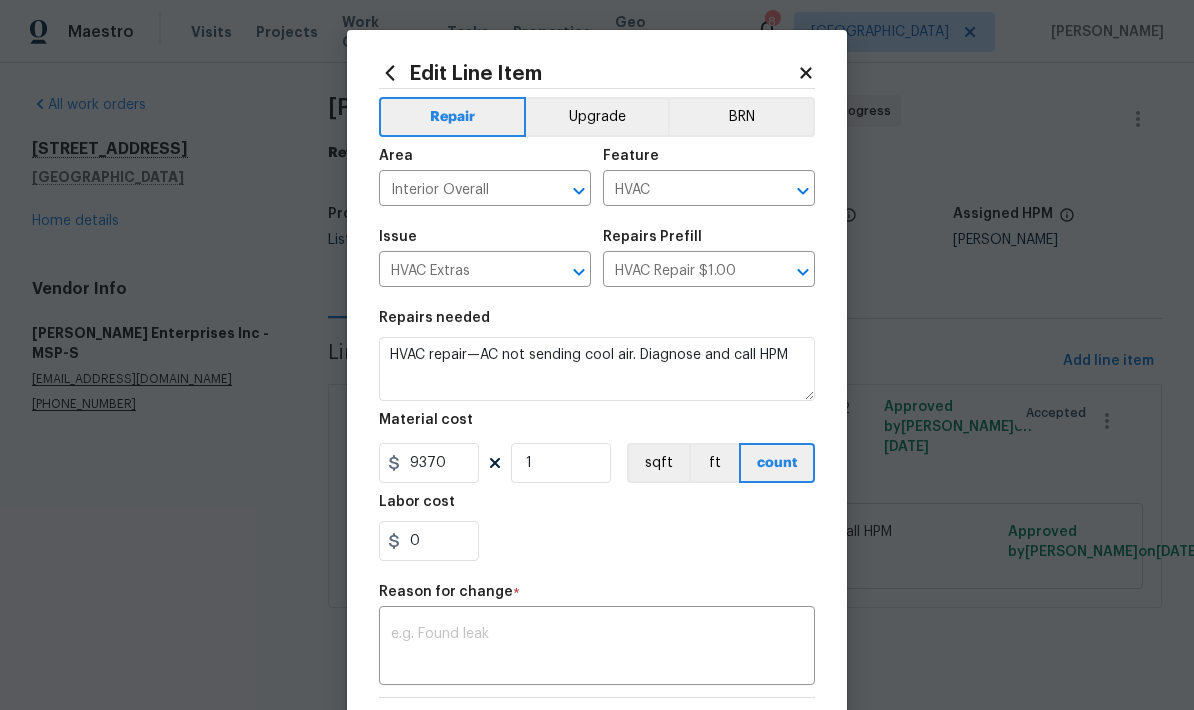 click at bounding box center (597, 648) 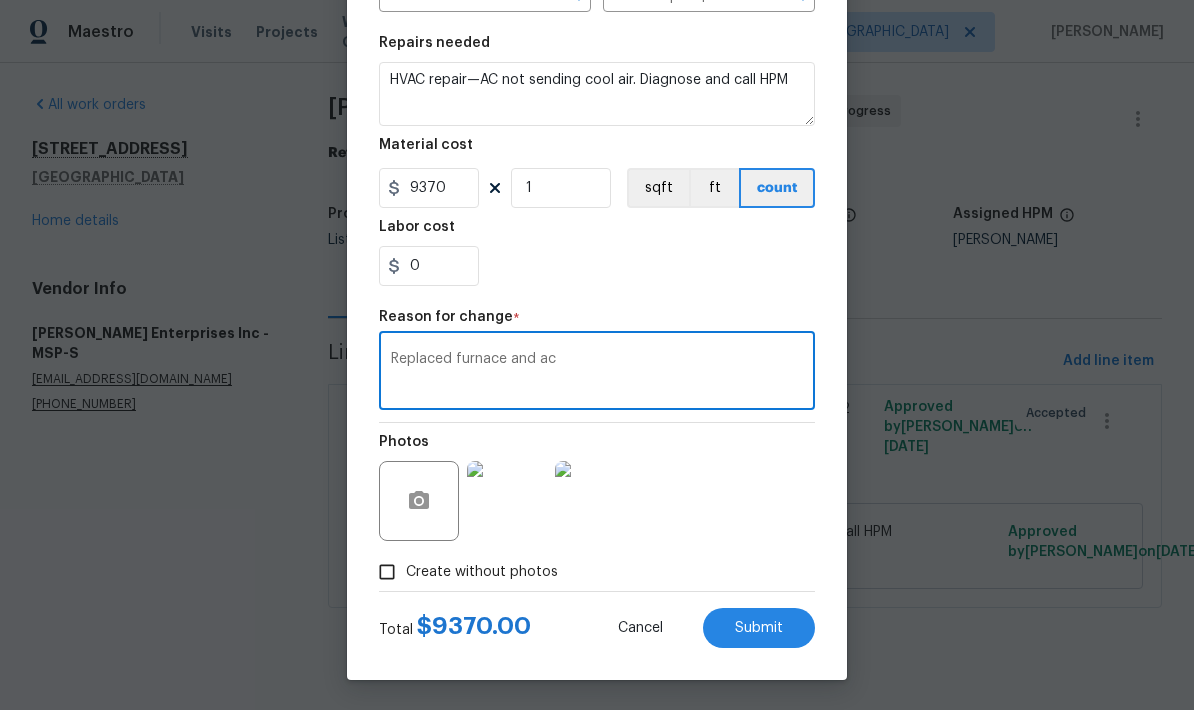 scroll, scrollTop: 279, scrollLeft: 0, axis: vertical 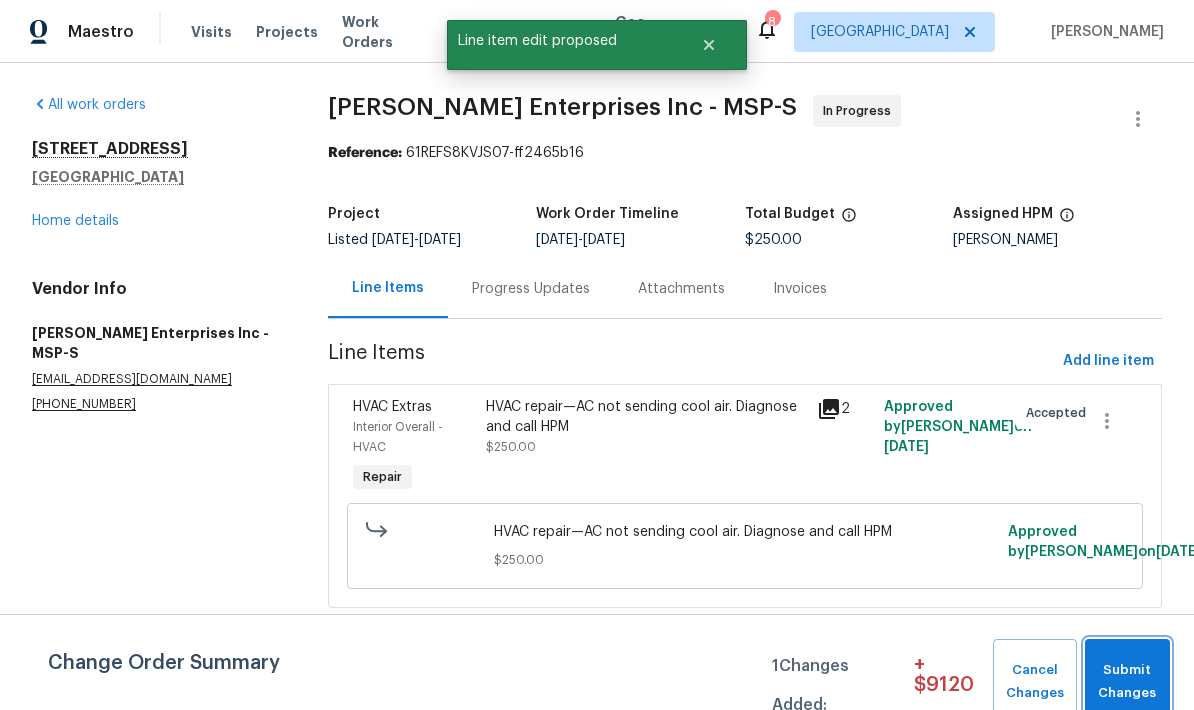 click on "Submit Changes" at bounding box center [1127, 682] 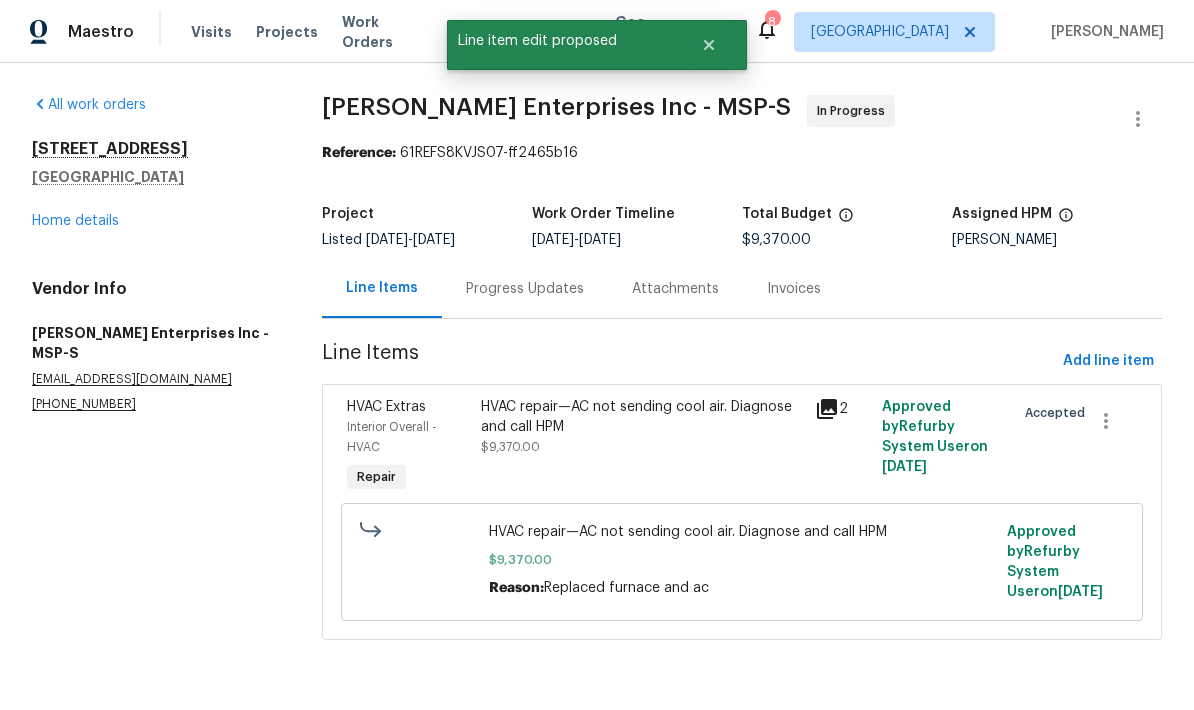 click on "Home details" at bounding box center [75, 221] 